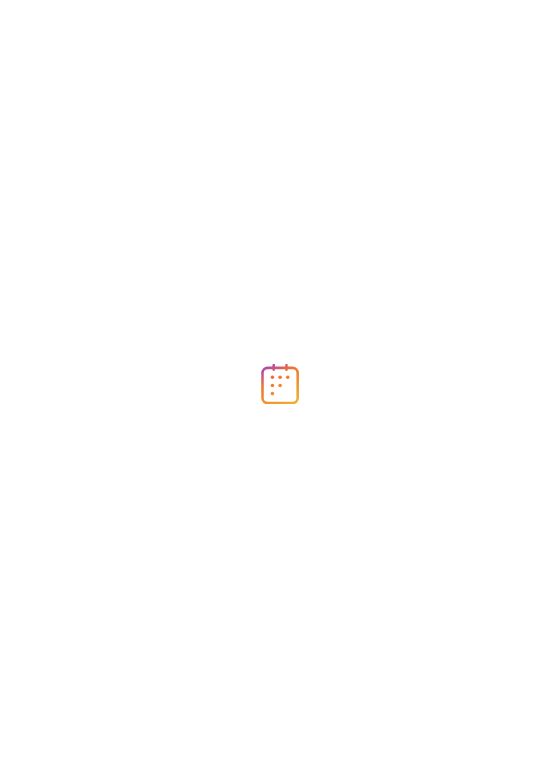 scroll, scrollTop: 0, scrollLeft: 0, axis: both 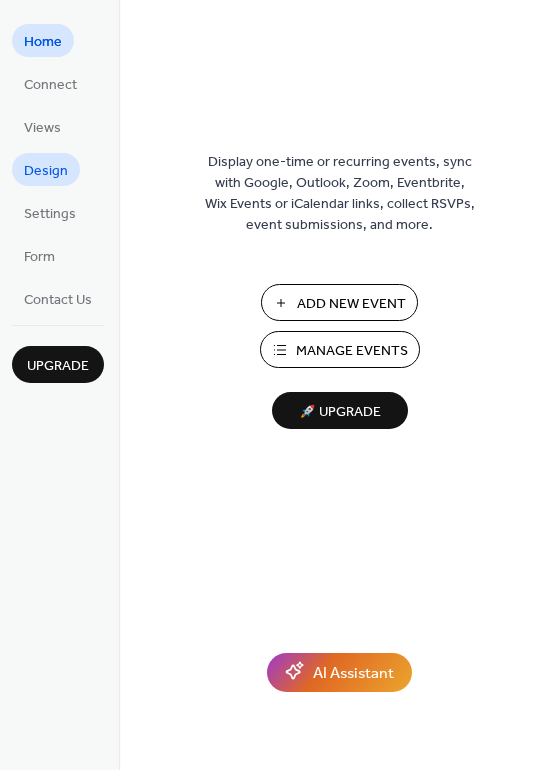 click on "Design" at bounding box center [46, 171] 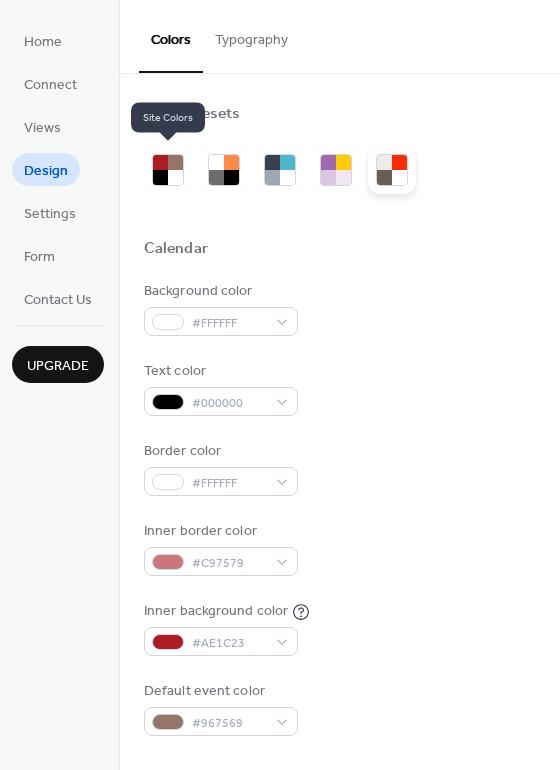 click at bounding box center [384, 177] 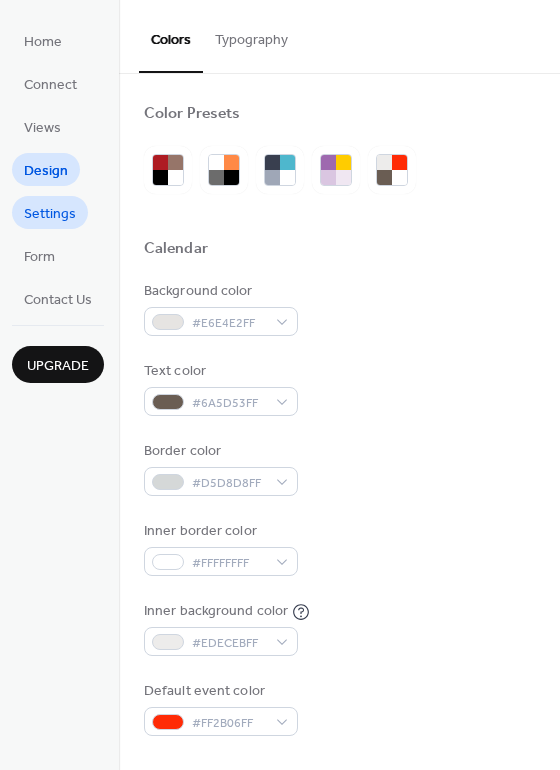 click on "Settings" at bounding box center [50, 214] 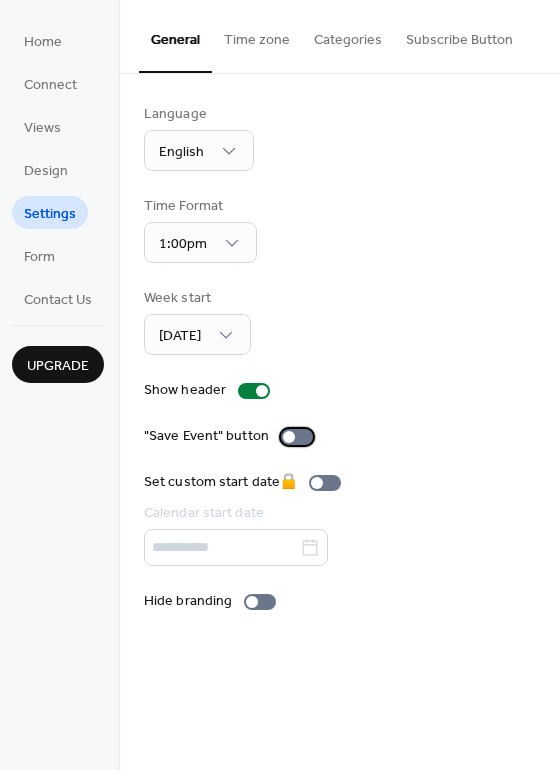 click at bounding box center [297, 437] 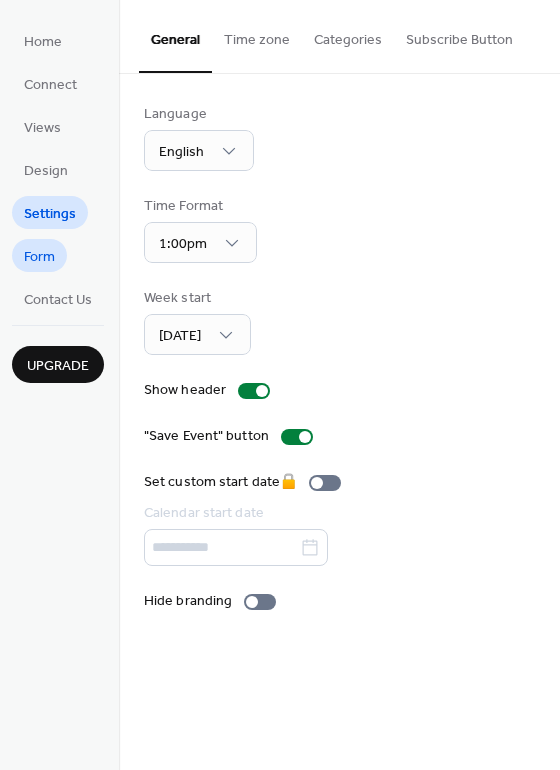 click on "Form" at bounding box center [39, 257] 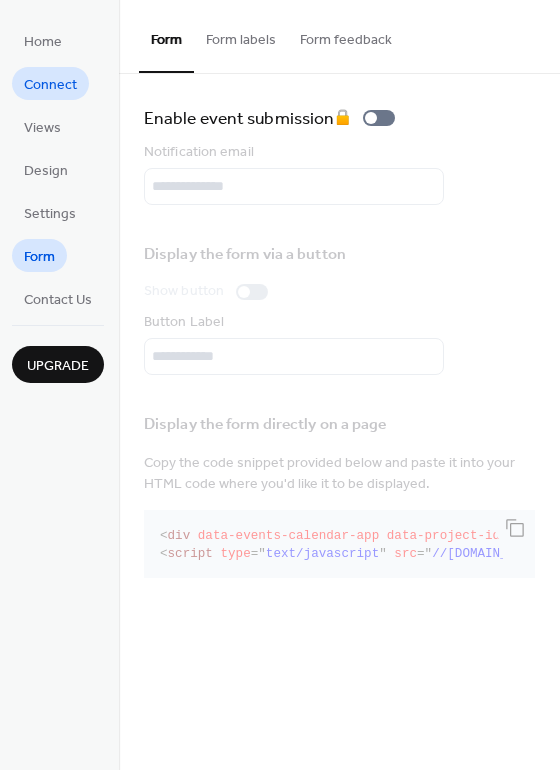 click on "Connect" at bounding box center [50, 85] 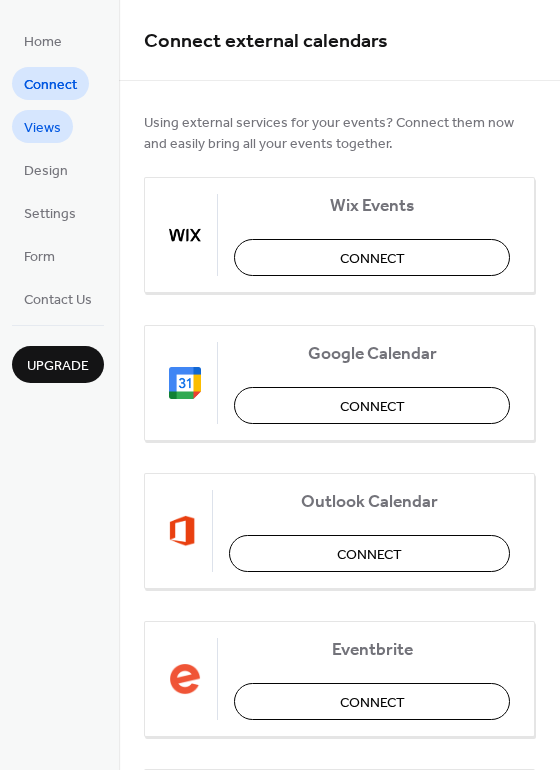 click on "Views" at bounding box center [42, 128] 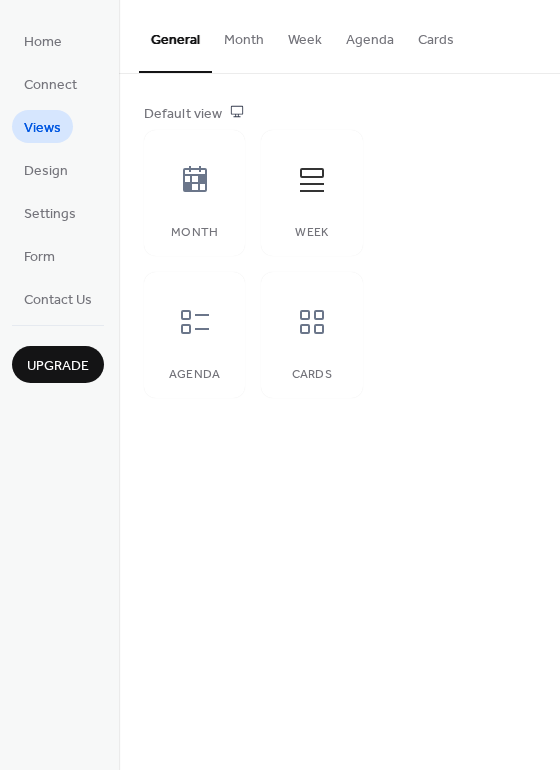 click on "Agenda" at bounding box center (370, 35) 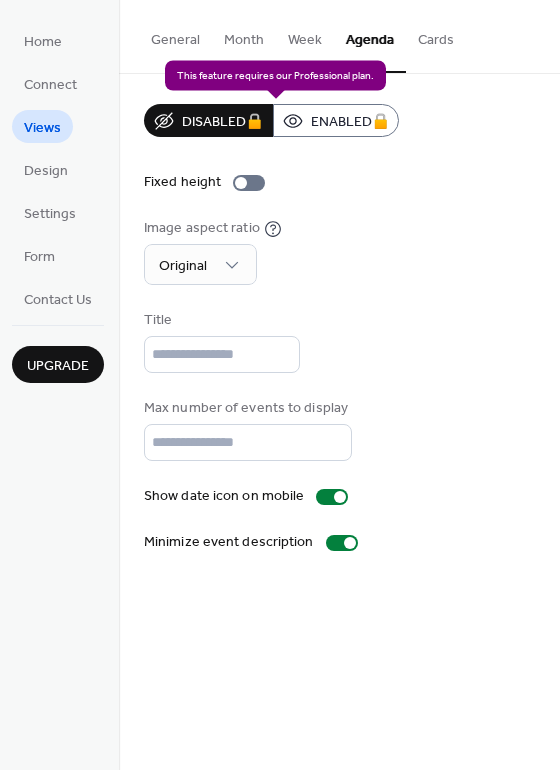 click on "Disabled  🔒 Enabled  🔒" at bounding box center [271, 120] 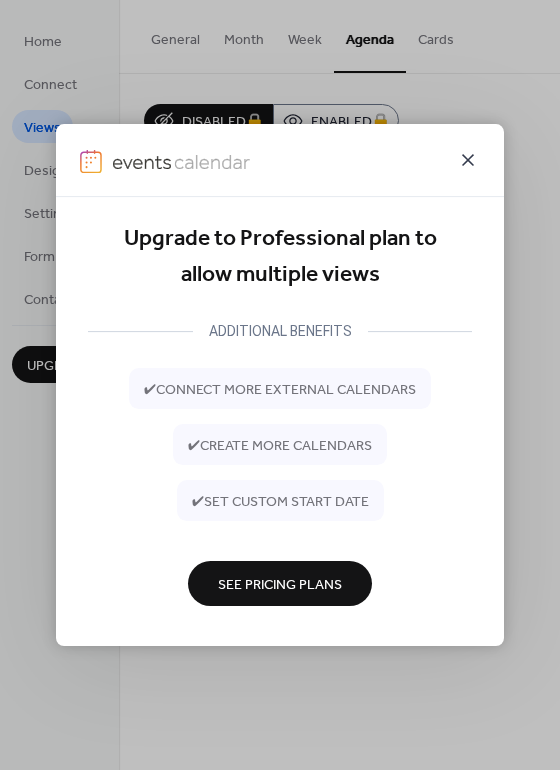 click 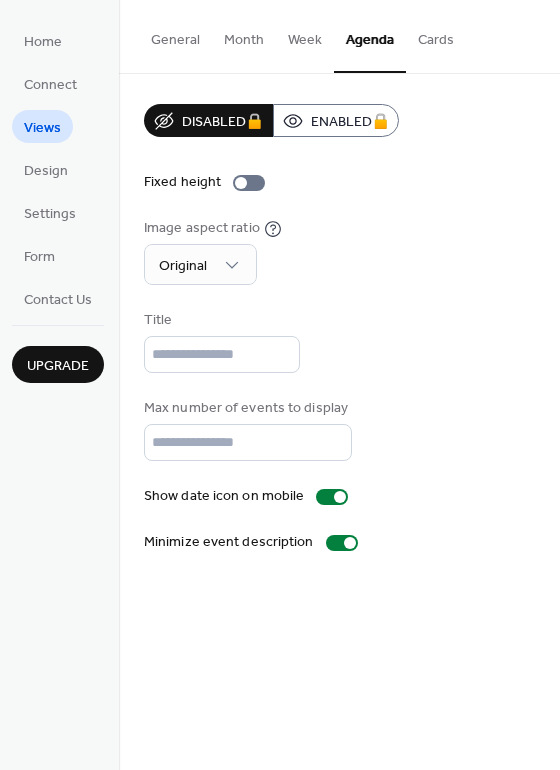 click on "Cards" at bounding box center [436, 35] 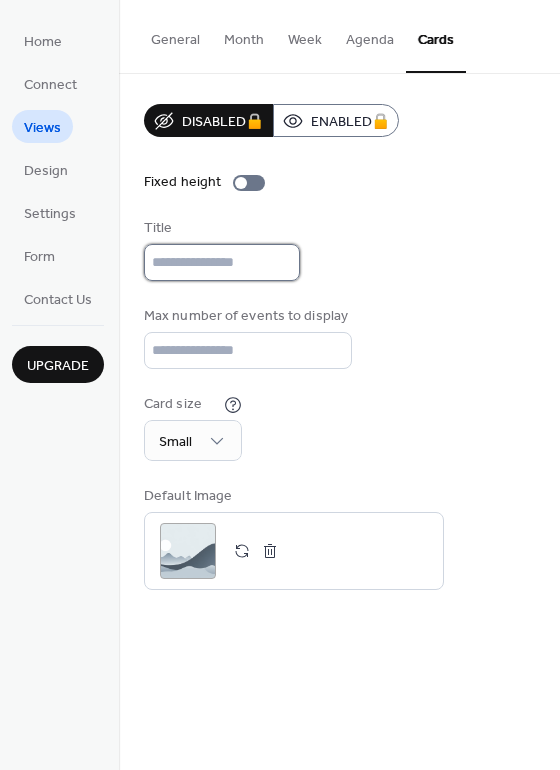click at bounding box center [222, 262] 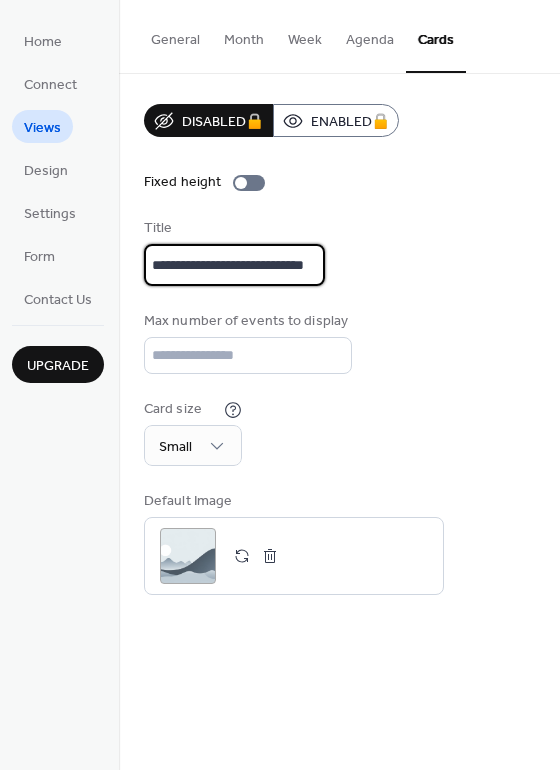 scroll, scrollTop: 0, scrollLeft: 40, axis: horizontal 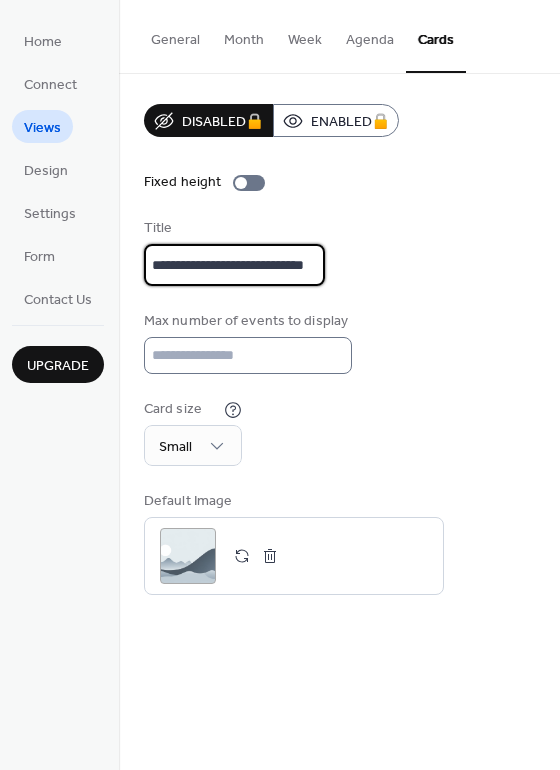 type on "**********" 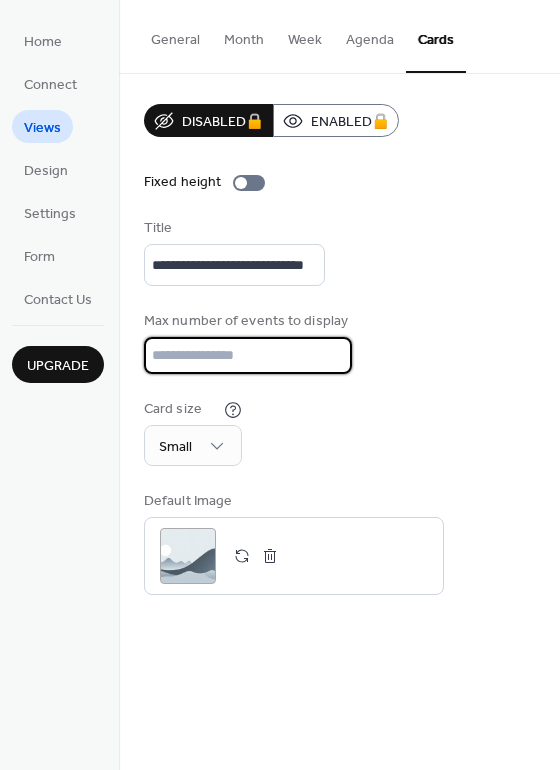 drag, startPoint x: 244, startPoint y: 363, endPoint x: 117, endPoint y: 362, distance: 127.00394 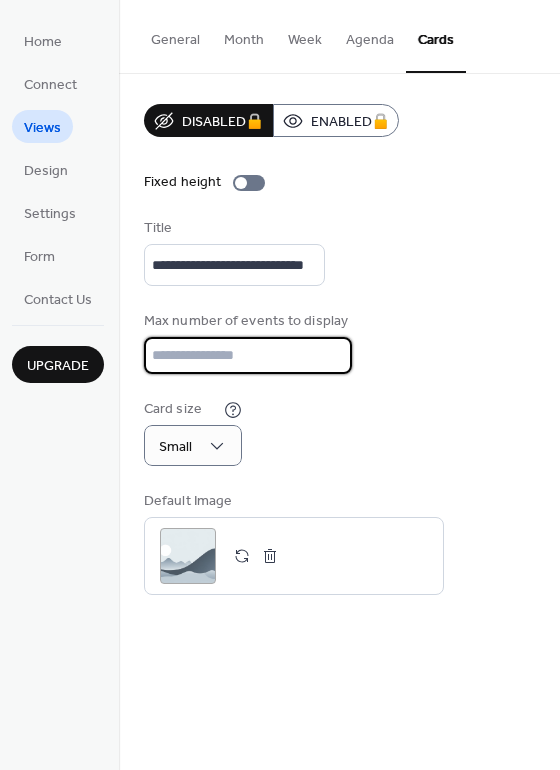 type on "**" 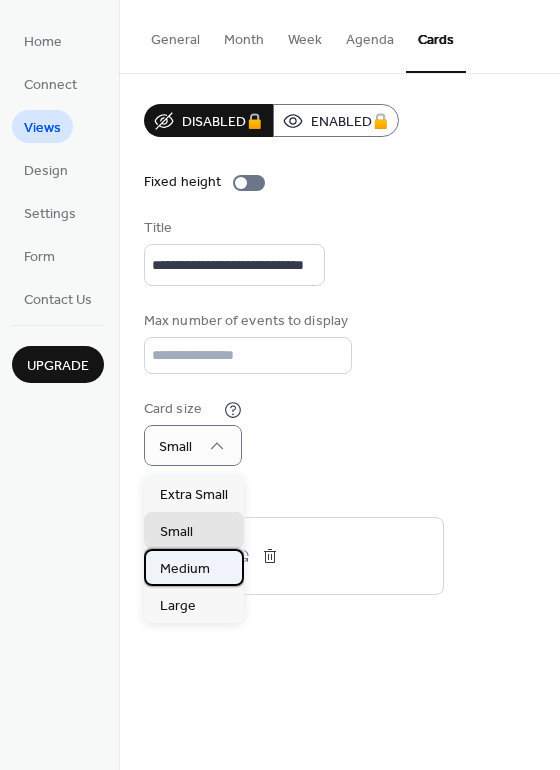 click on "Medium" at bounding box center (185, 569) 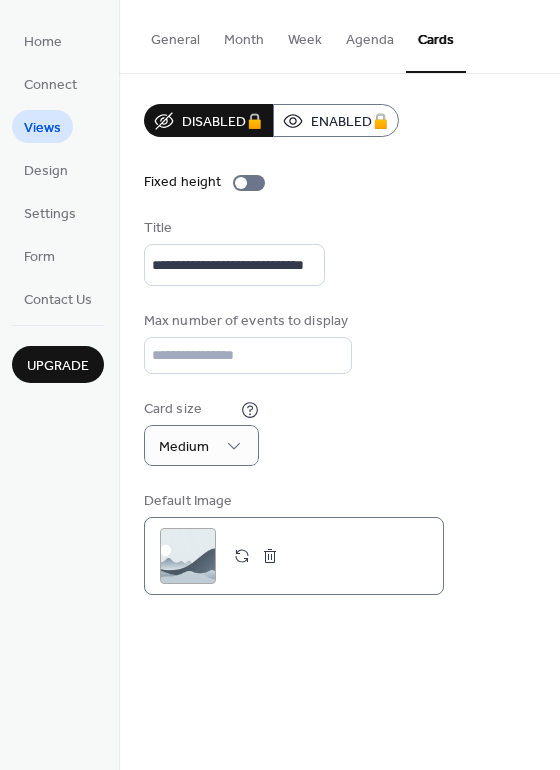 click on ";" at bounding box center [188, 556] 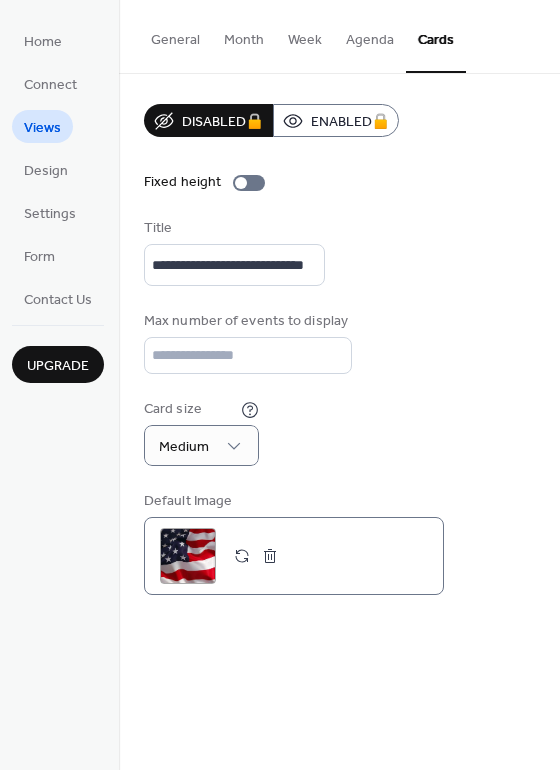 click on ";" at bounding box center (188, 556) 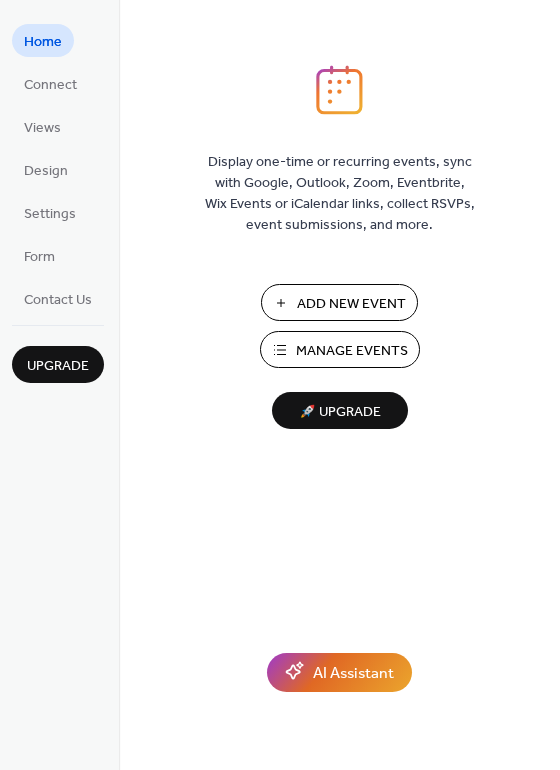 scroll, scrollTop: 0, scrollLeft: 0, axis: both 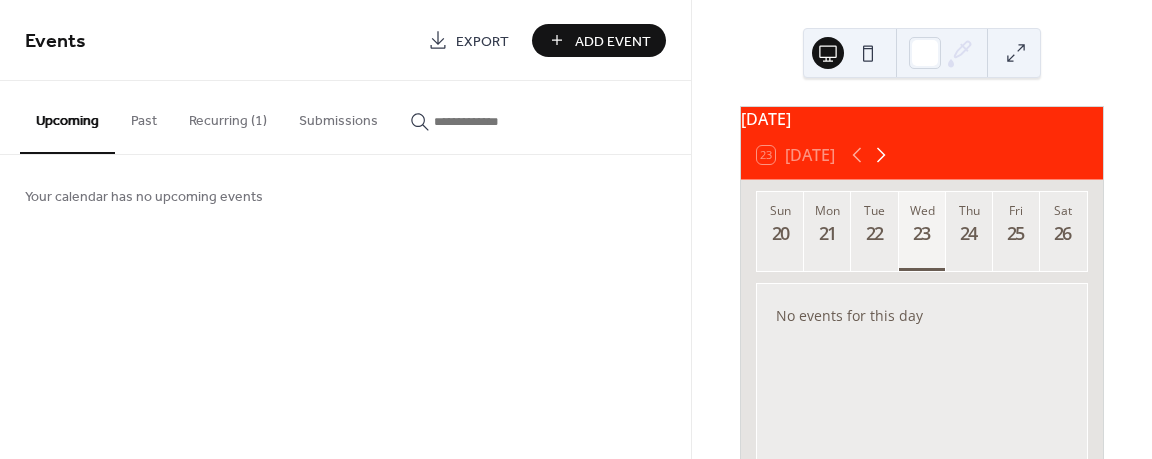 click 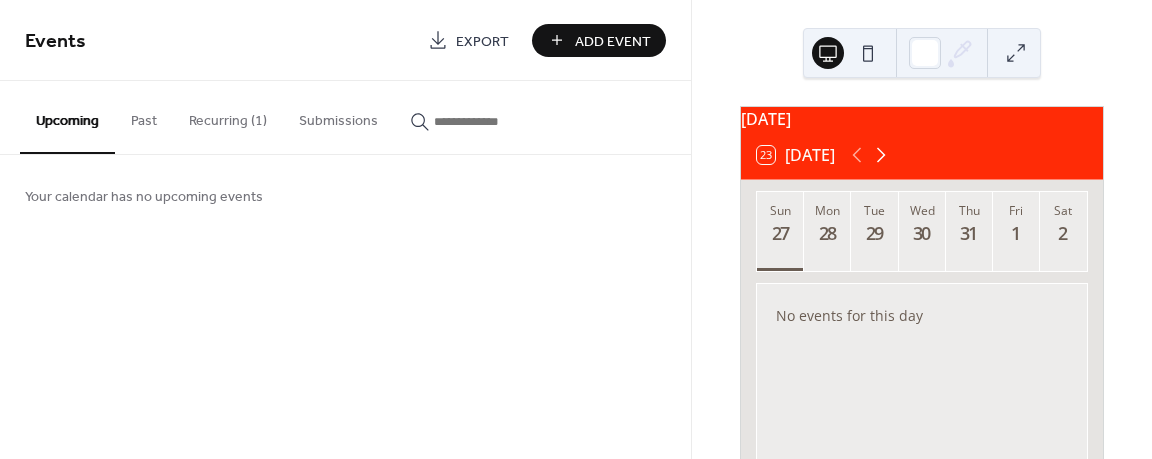 click 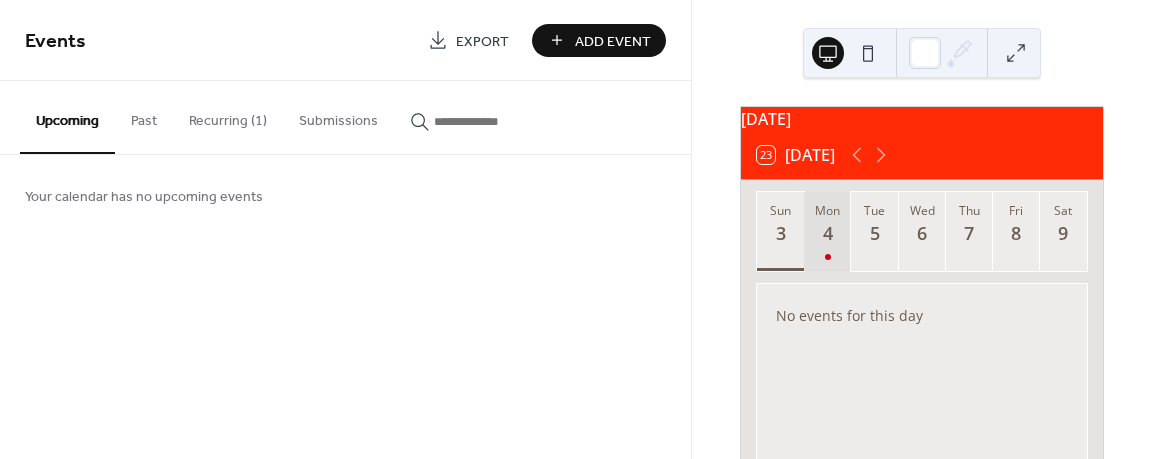 click on "4" at bounding box center (826, 233) 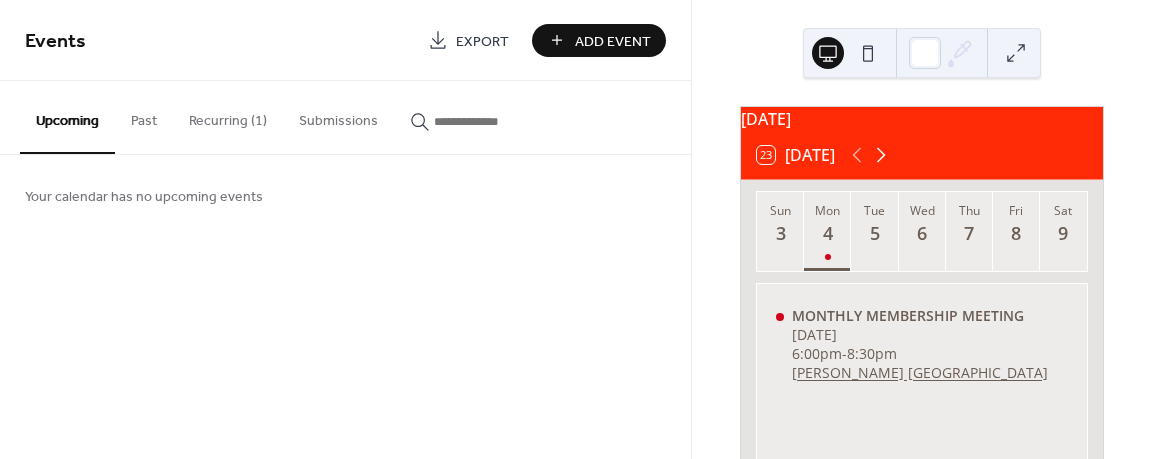 click 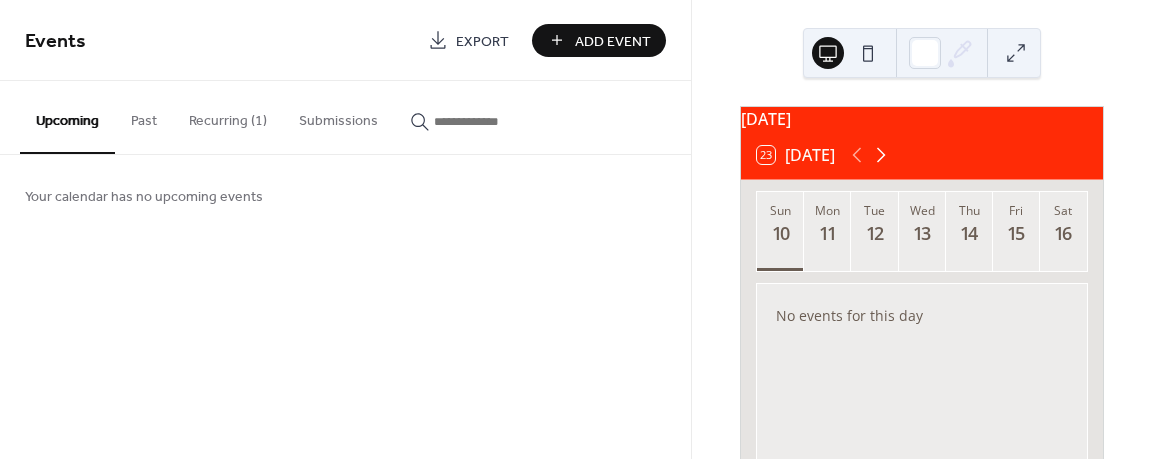 click 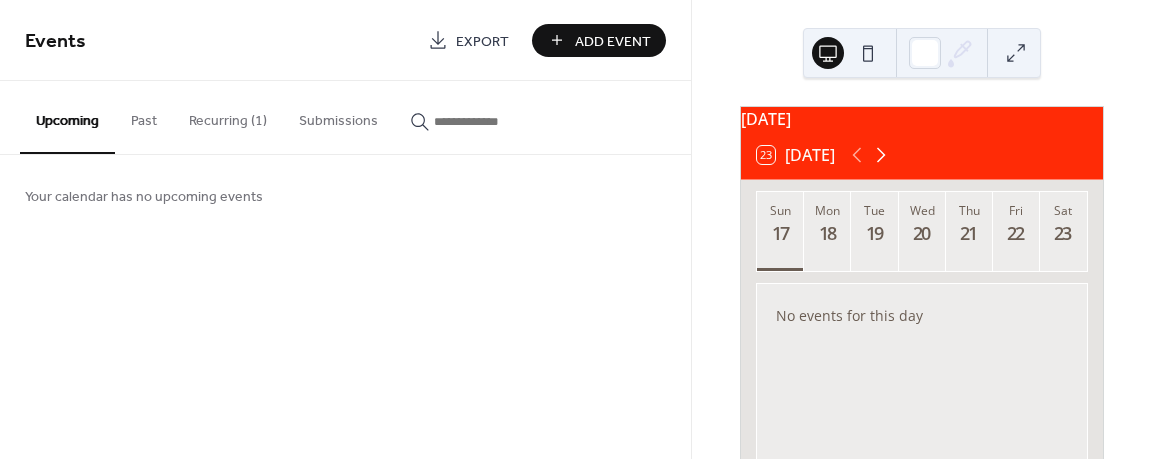 click 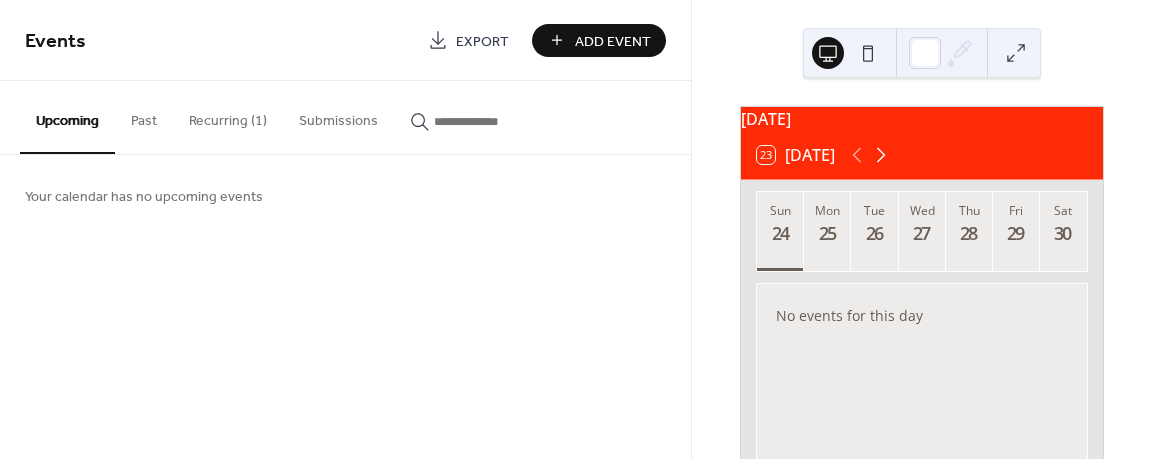 click 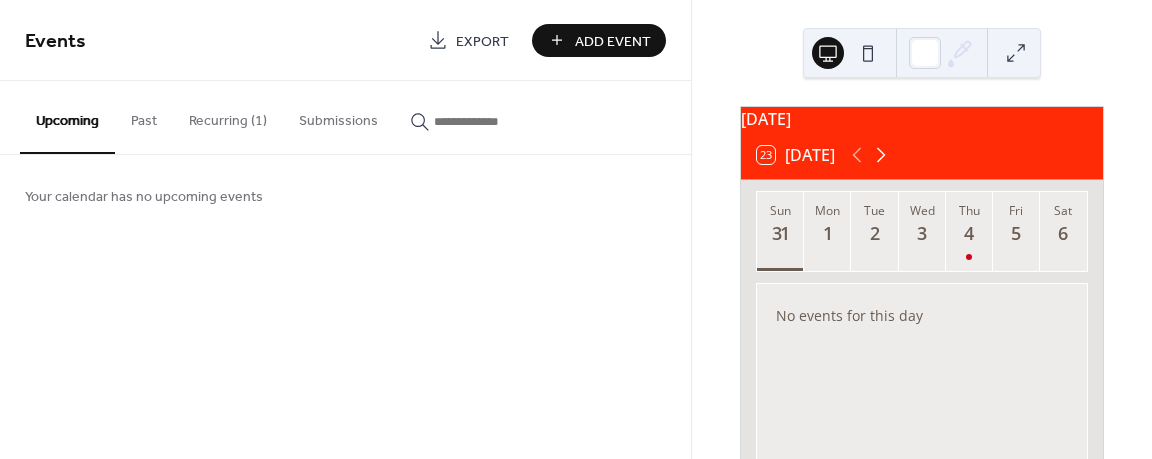 click 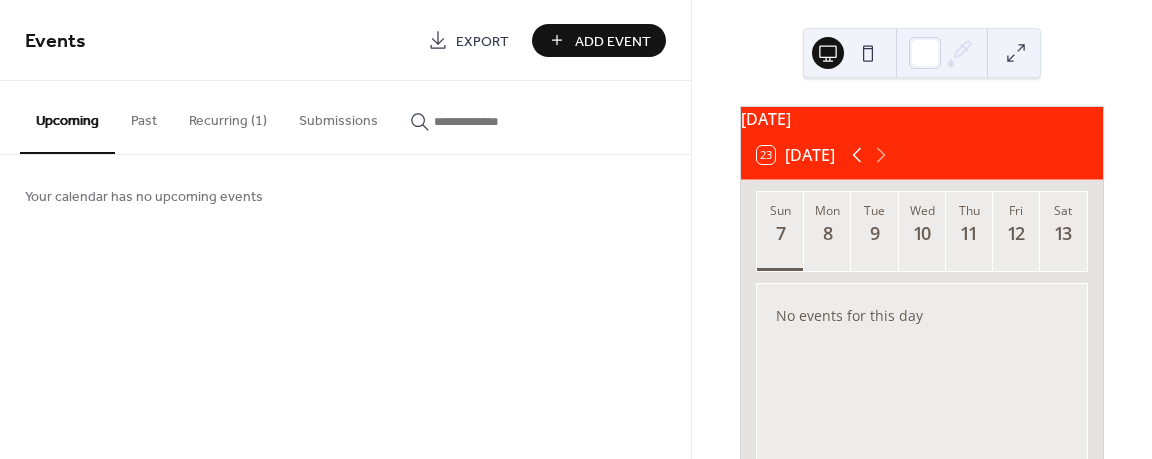click 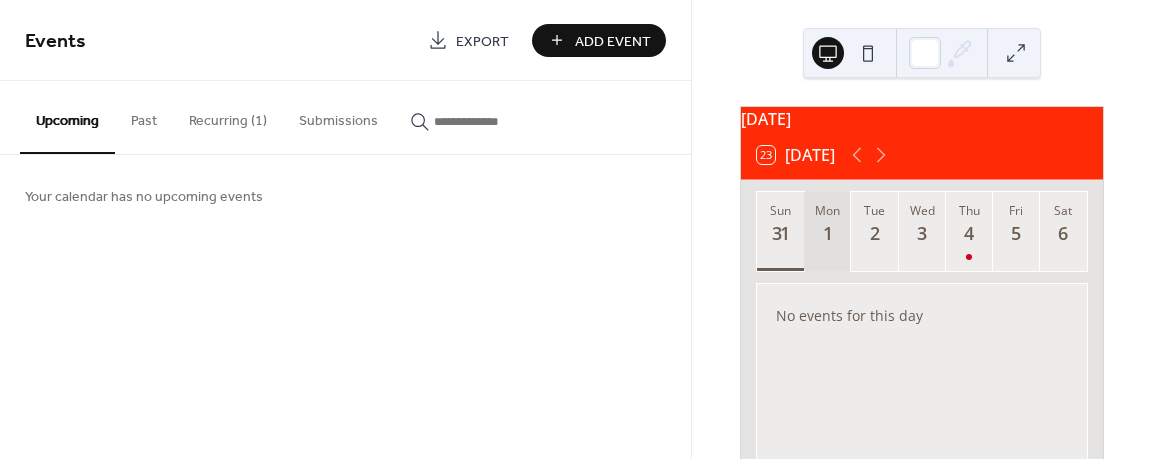 click on "1" at bounding box center (826, 233) 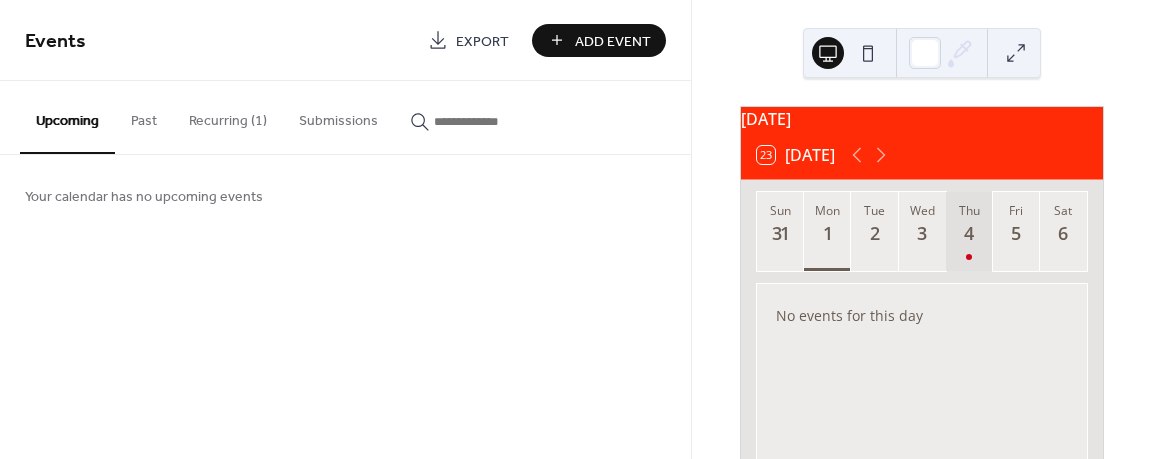 click on "4" at bounding box center [968, 233] 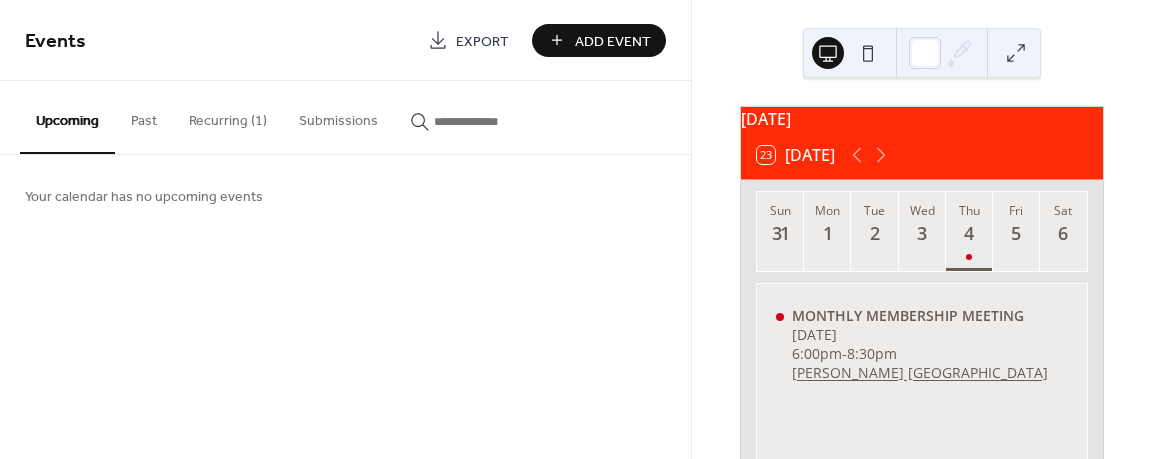 click on "Recurring (1)" at bounding box center (228, 116) 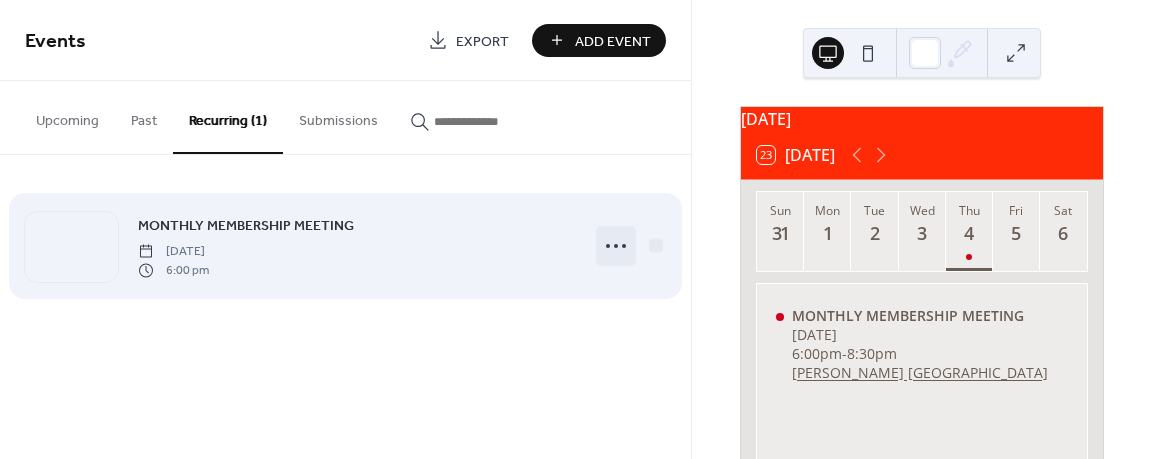 click 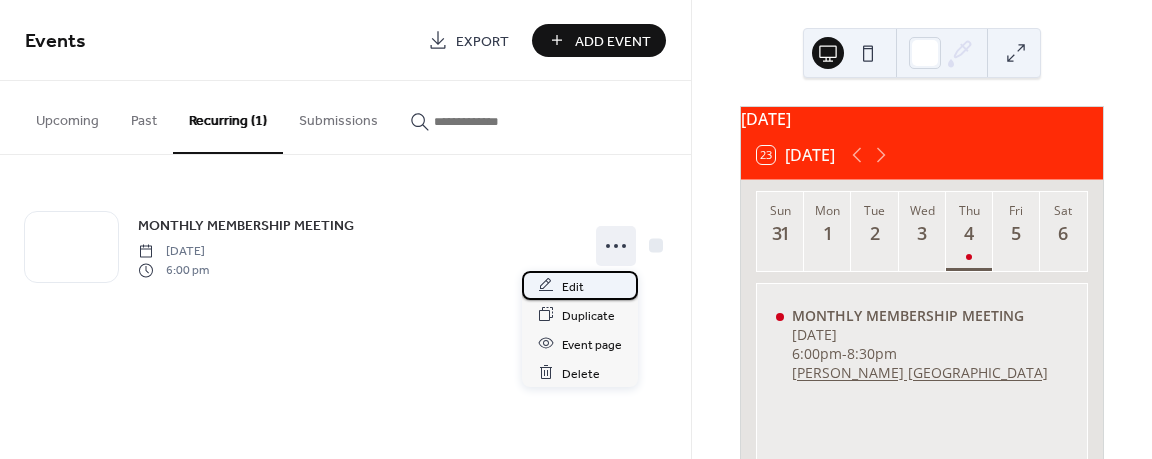 click on "Edit" at bounding box center [573, 286] 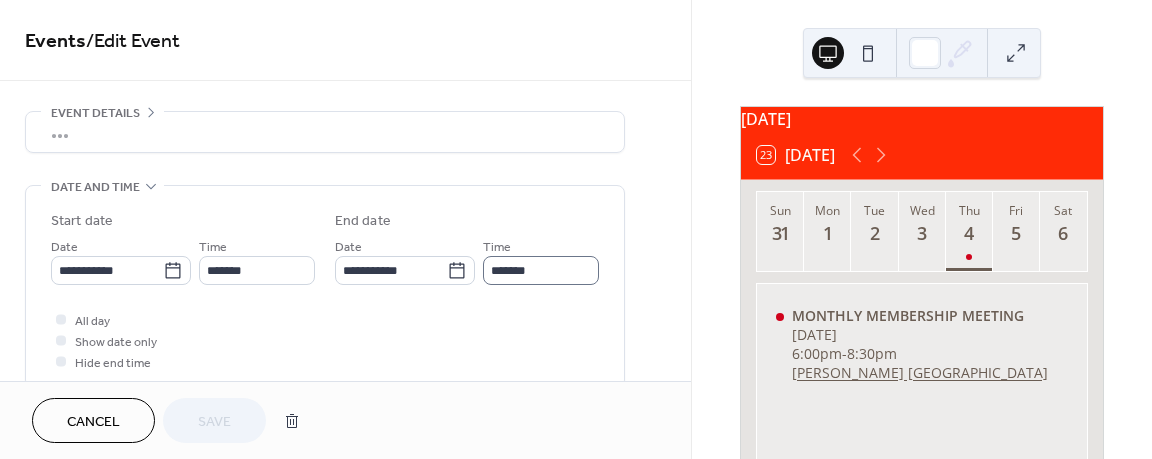scroll, scrollTop: 65, scrollLeft: 0, axis: vertical 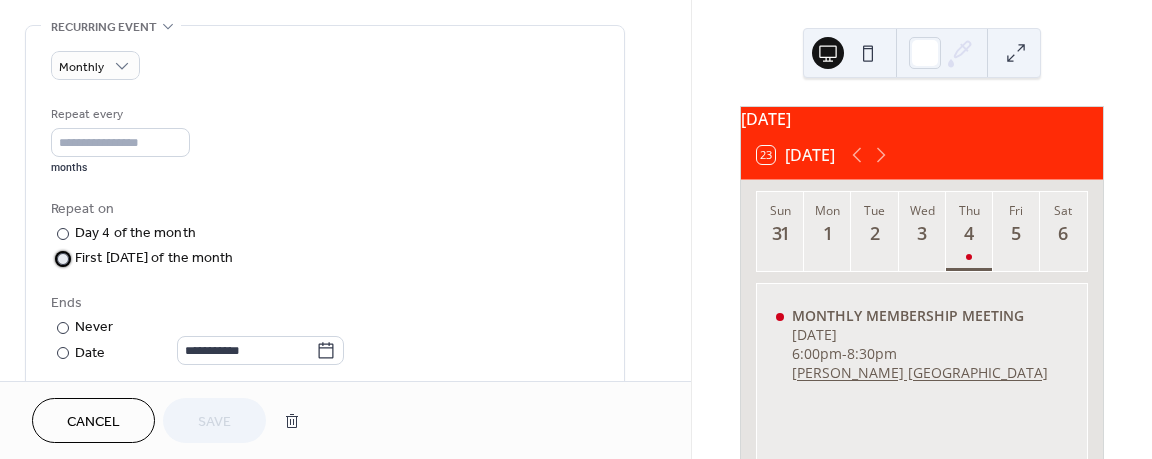 click at bounding box center [63, 259] 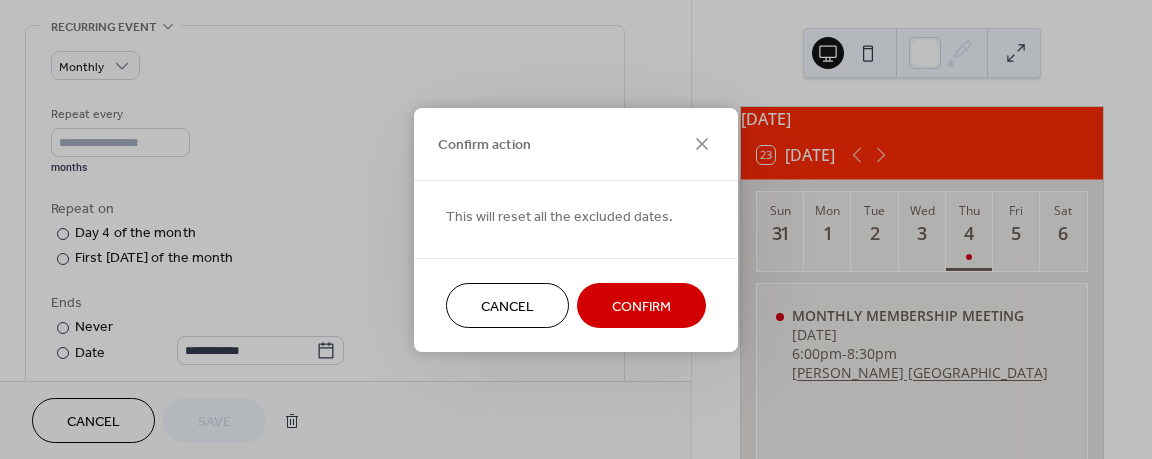 click on "Confirm" at bounding box center (641, 306) 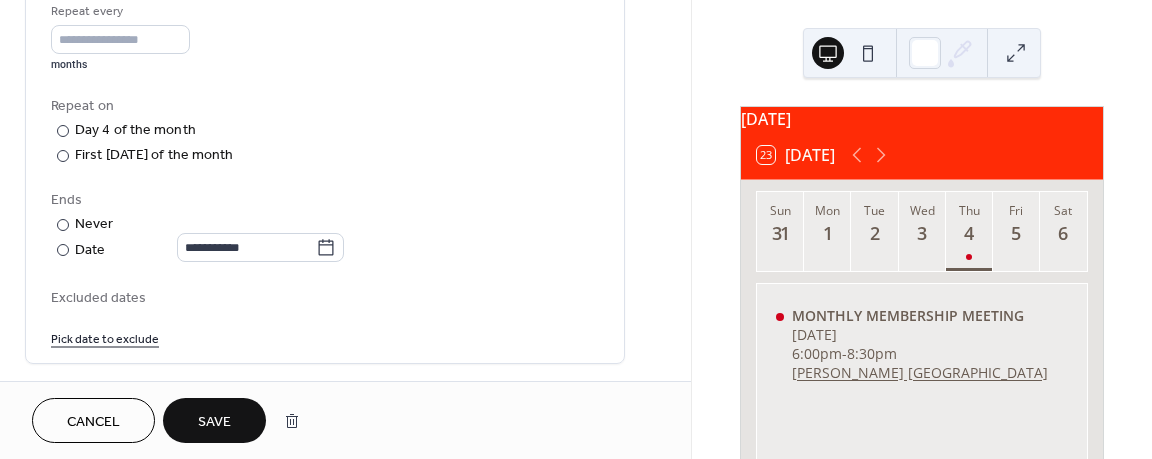 scroll, scrollTop: 520, scrollLeft: 0, axis: vertical 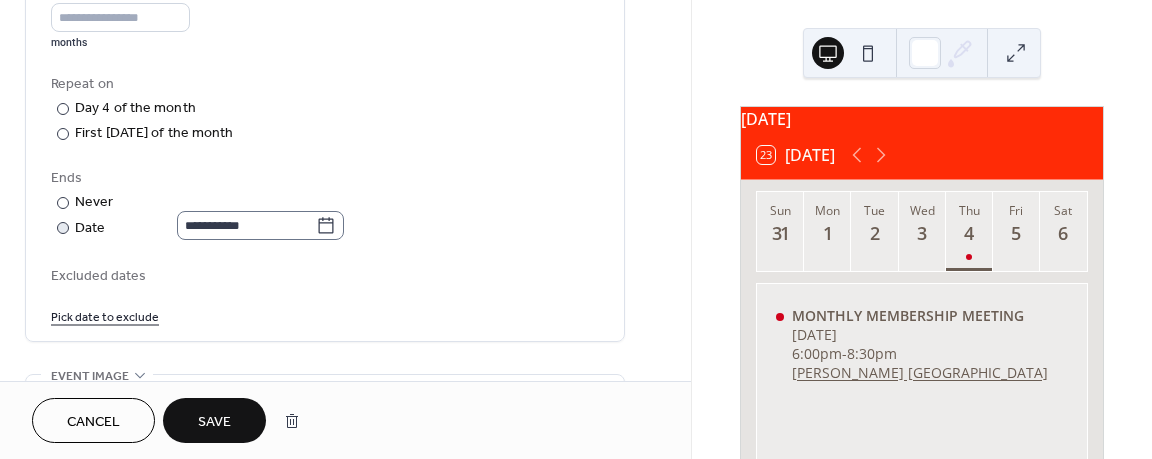 click 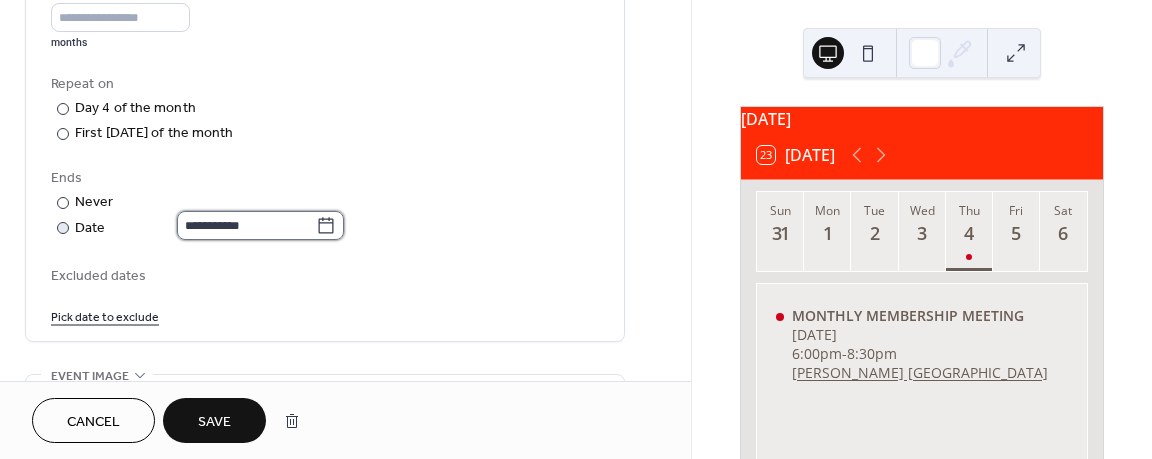 click on "**********" at bounding box center (246, 225) 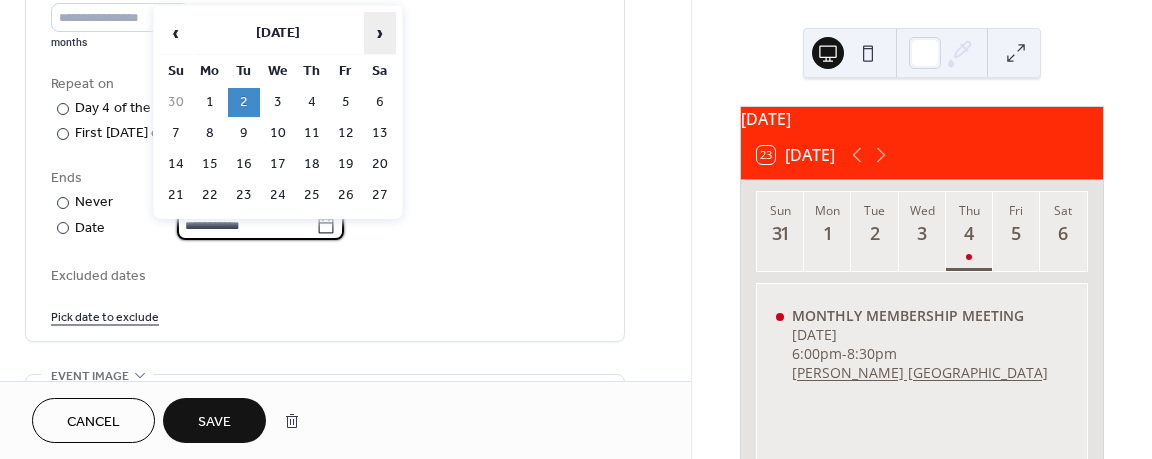 click on "›" at bounding box center (380, 33) 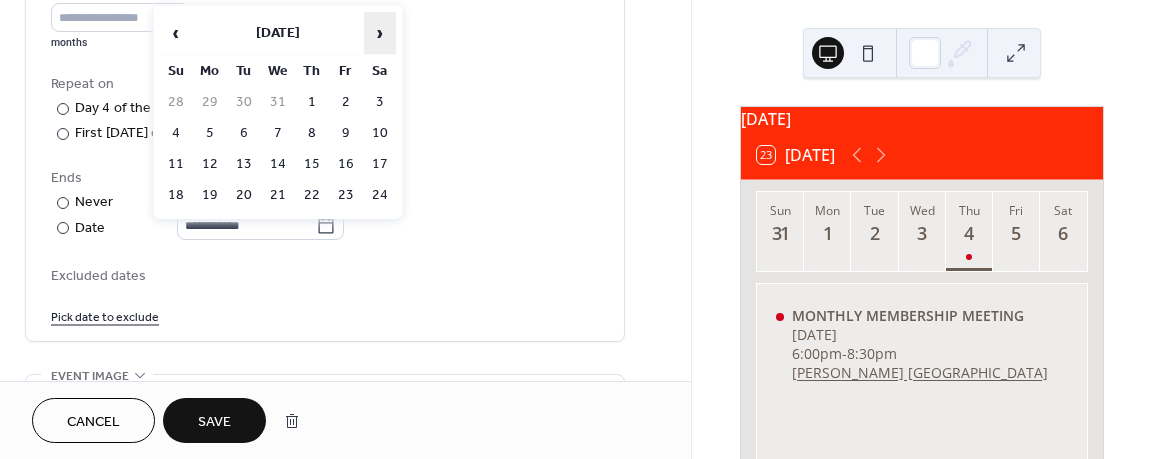 click on "›" at bounding box center [380, 33] 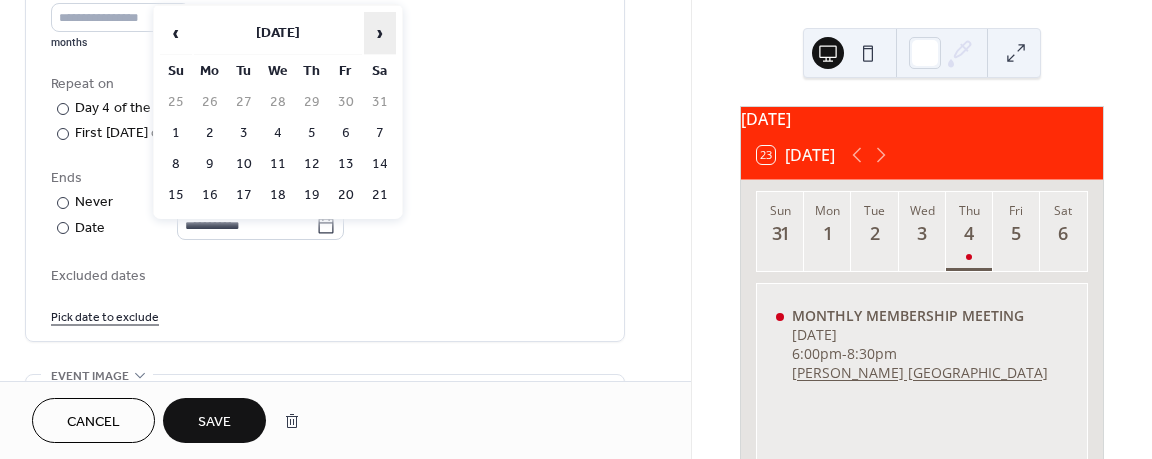 click on "›" at bounding box center [380, 33] 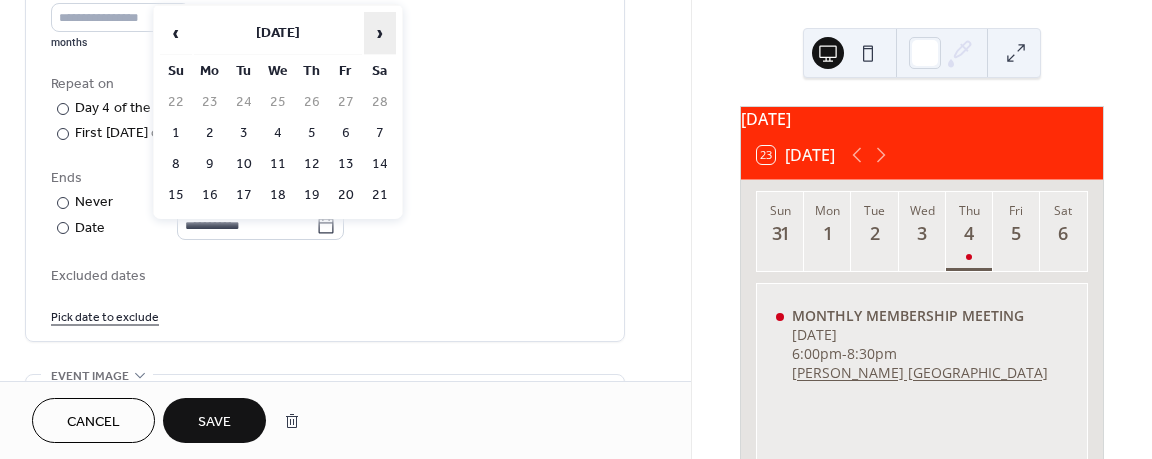click on "›" at bounding box center [380, 33] 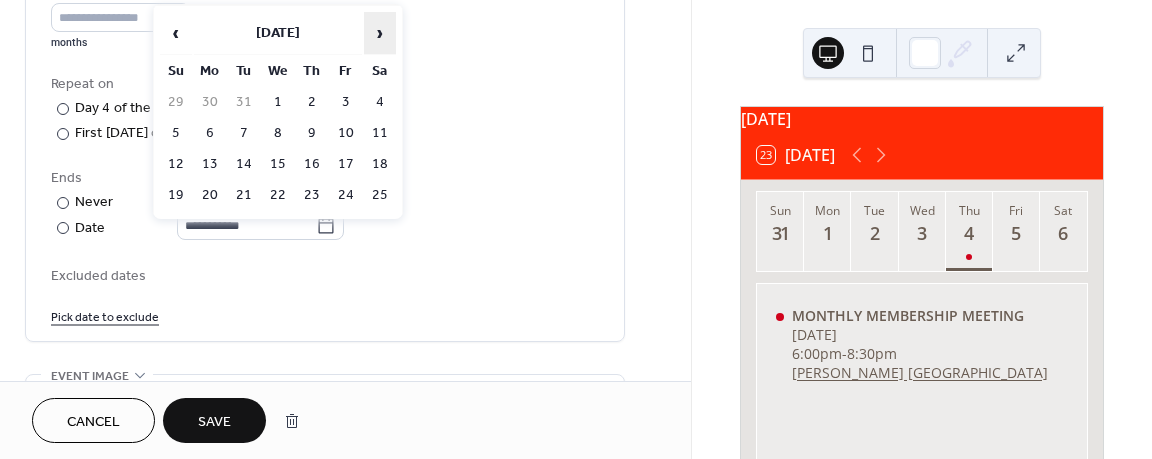 click on "›" at bounding box center [380, 33] 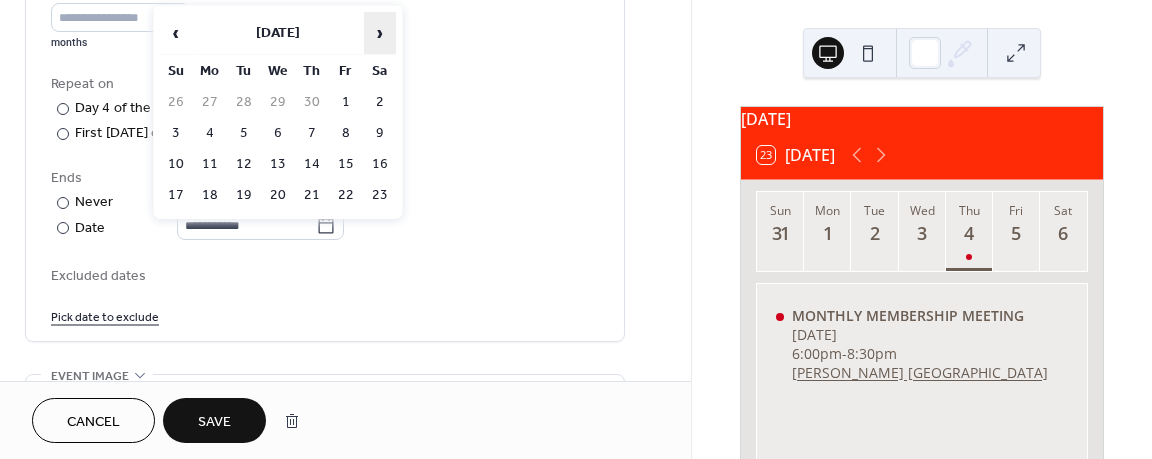 click on "›" at bounding box center [380, 33] 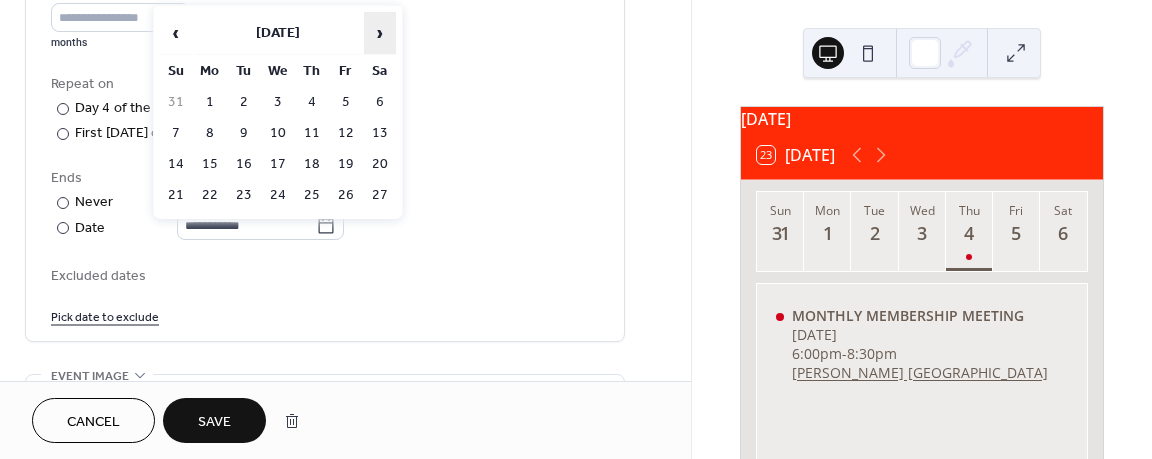 click on "›" at bounding box center [380, 33] 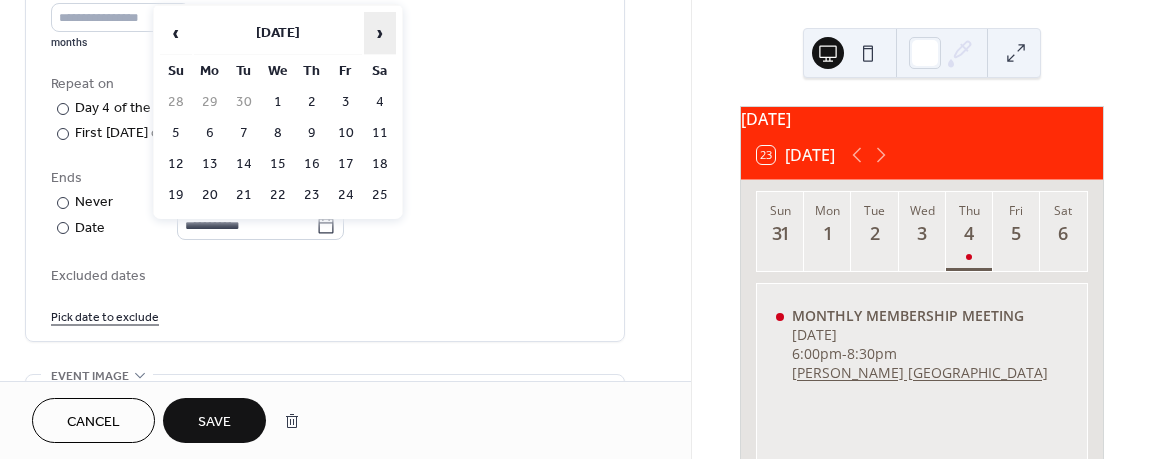 click on "›" at bounding box center [380, 33] 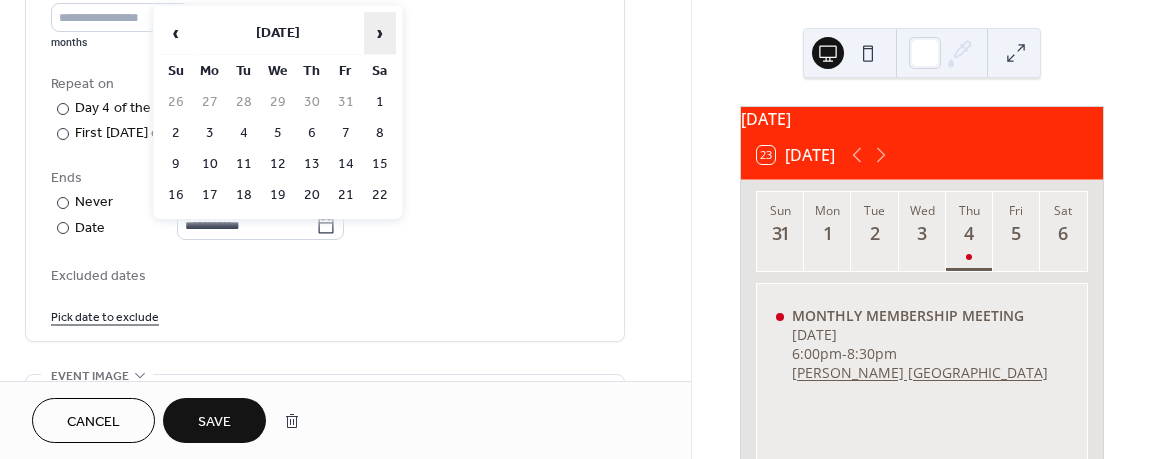 click on "›" at bounding box center [380, 33] 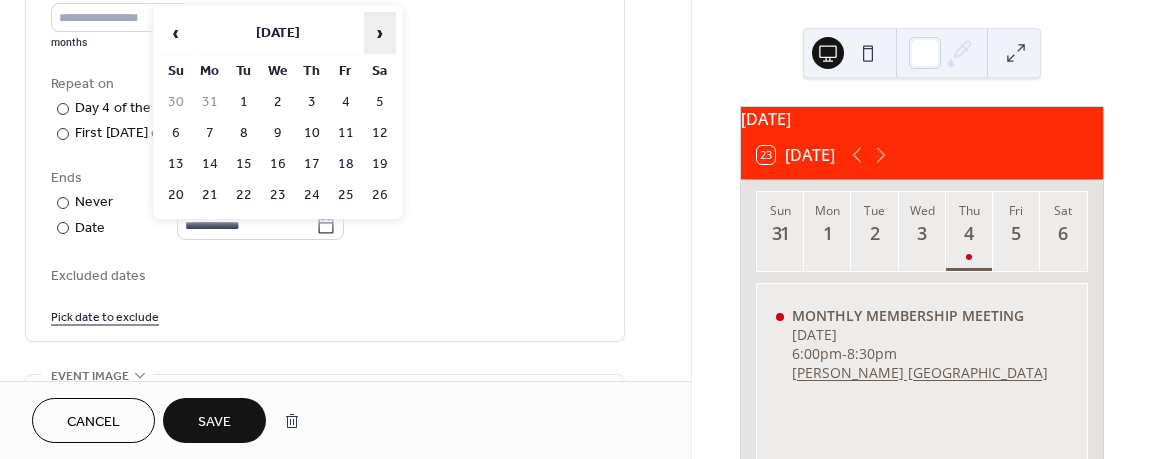 click on "›" at bounding box center (380, 33) 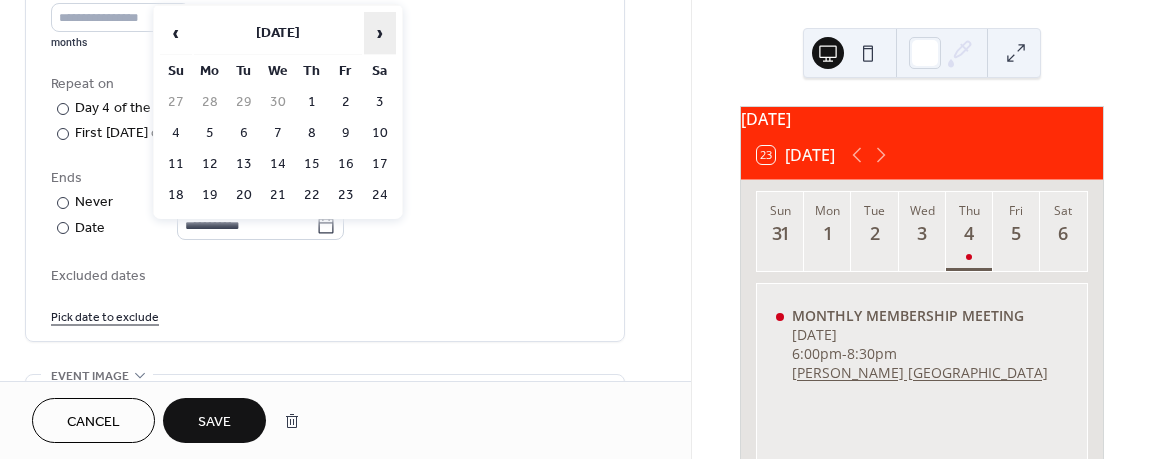 click on "›" at bounding box center [380, 33] 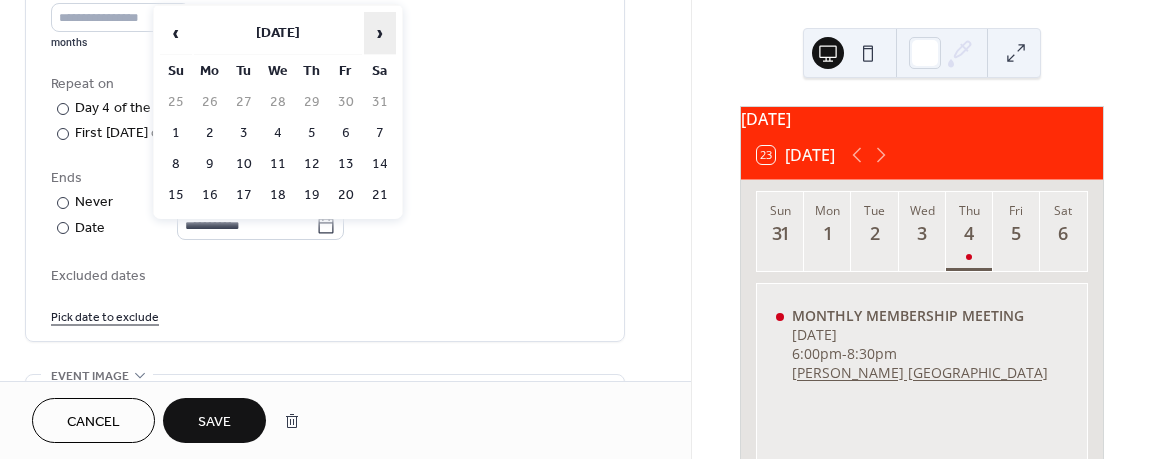 click on "›" at bounding box center (380, 33) 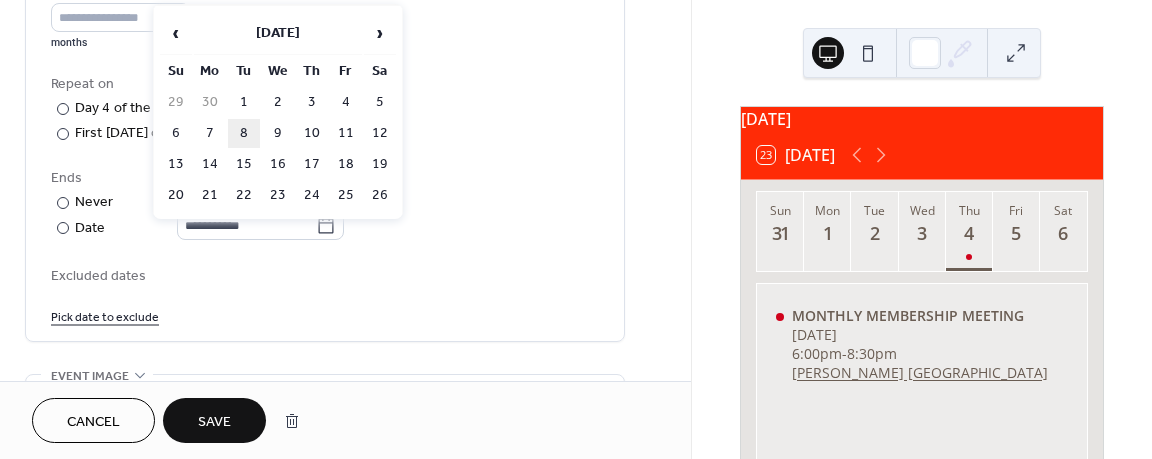 click on "8" at bounding box center (244, 133) 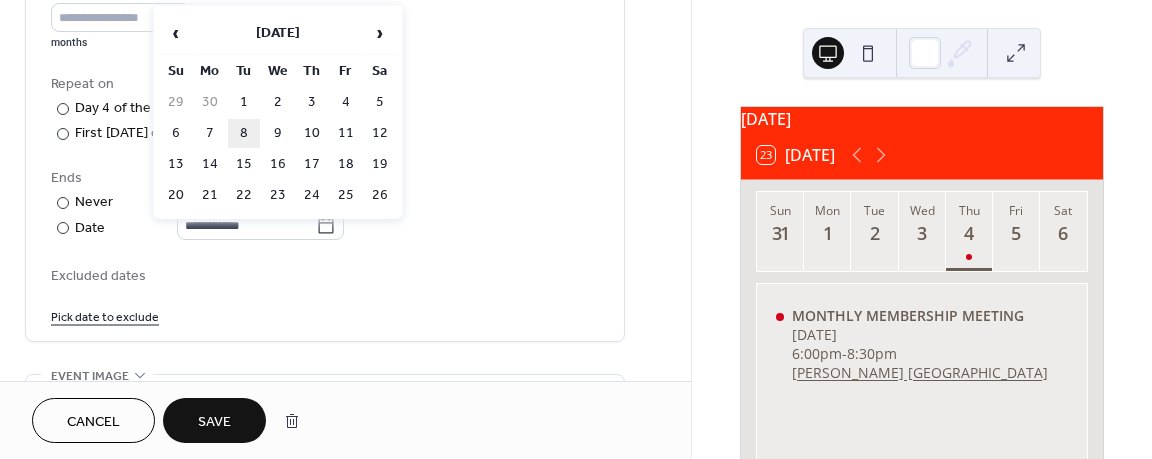 type on "**********" 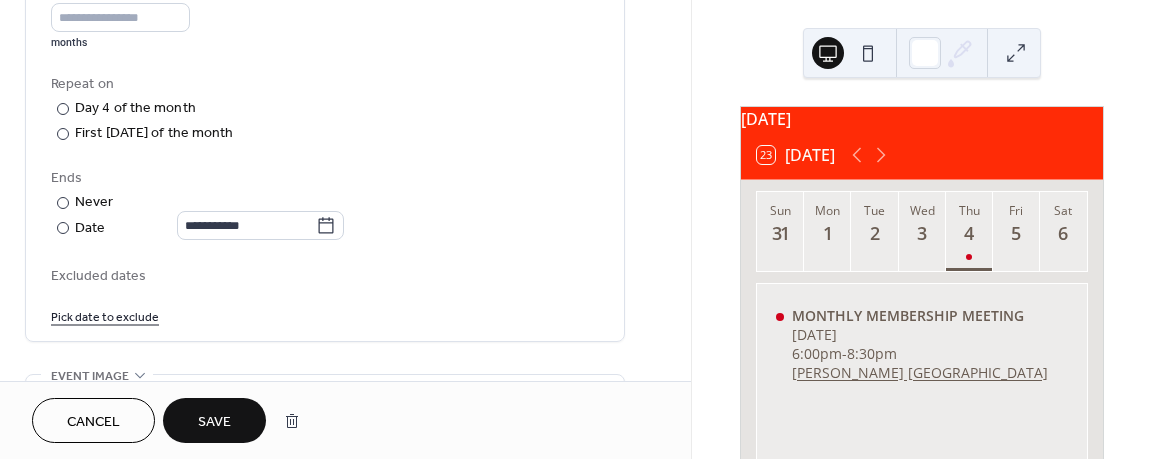 click on "Excluded dates" at bounding box center [325, 276] 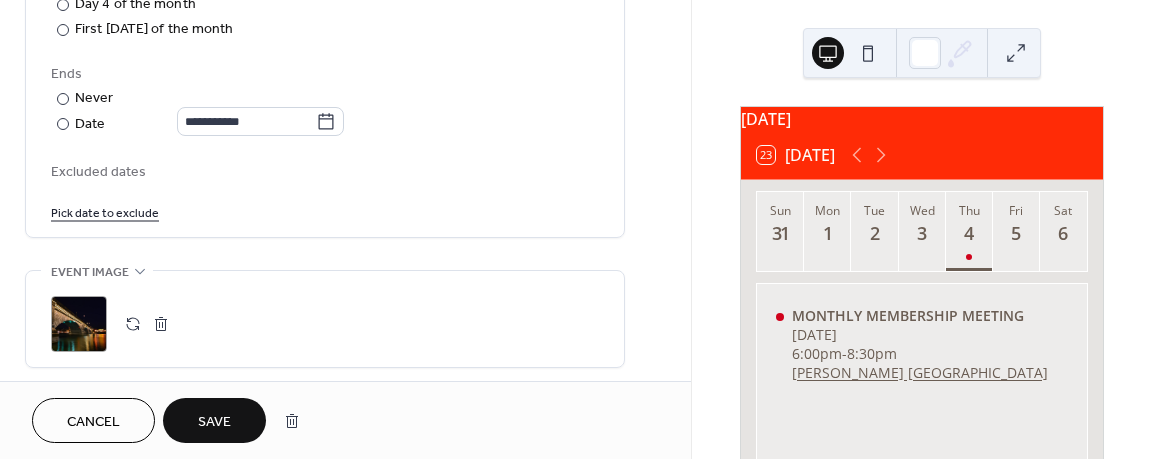 scroll, scrollTop: 645, scrollLeft: 0, axis: vertical 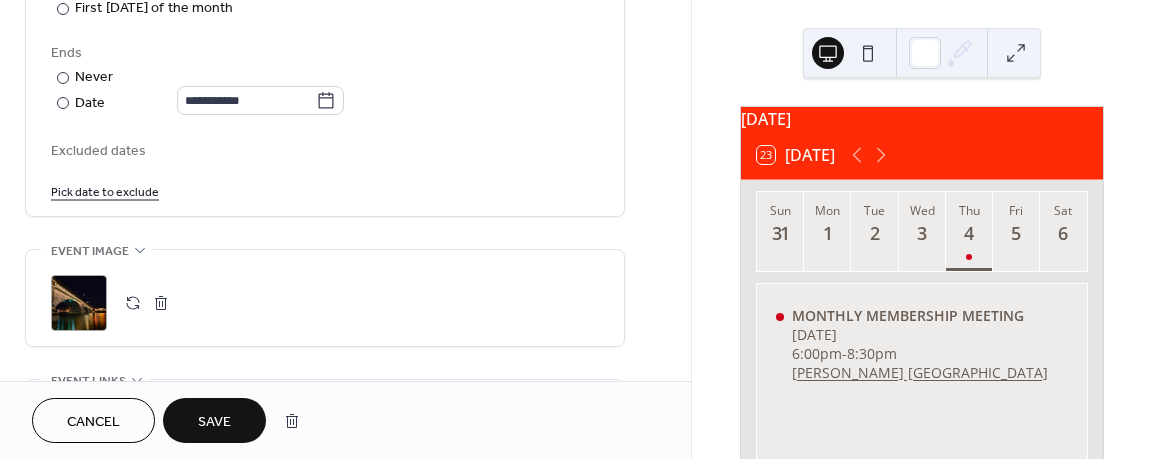 click on "Pick date to exclude" at bounding box center [105, 190] 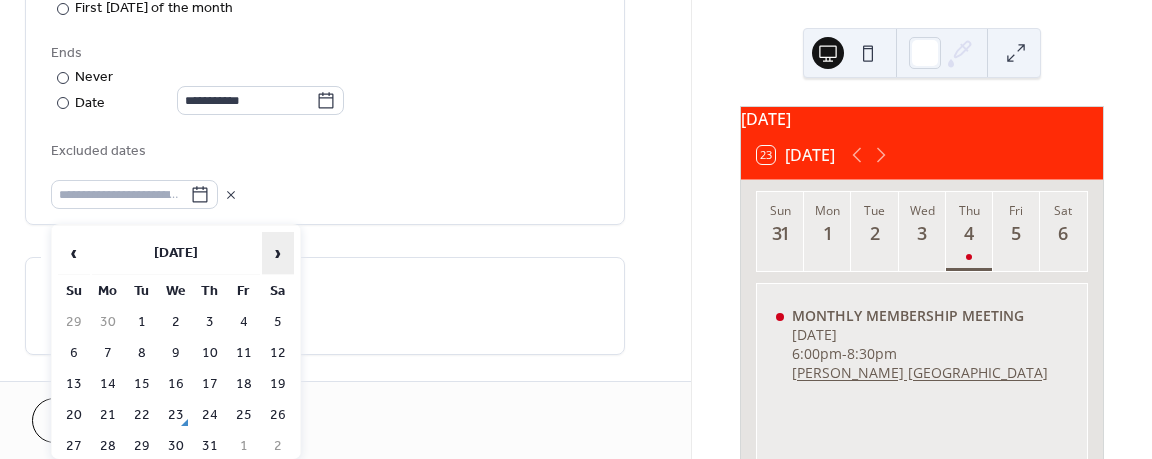 click on "›" at bounding box center (278, 253) 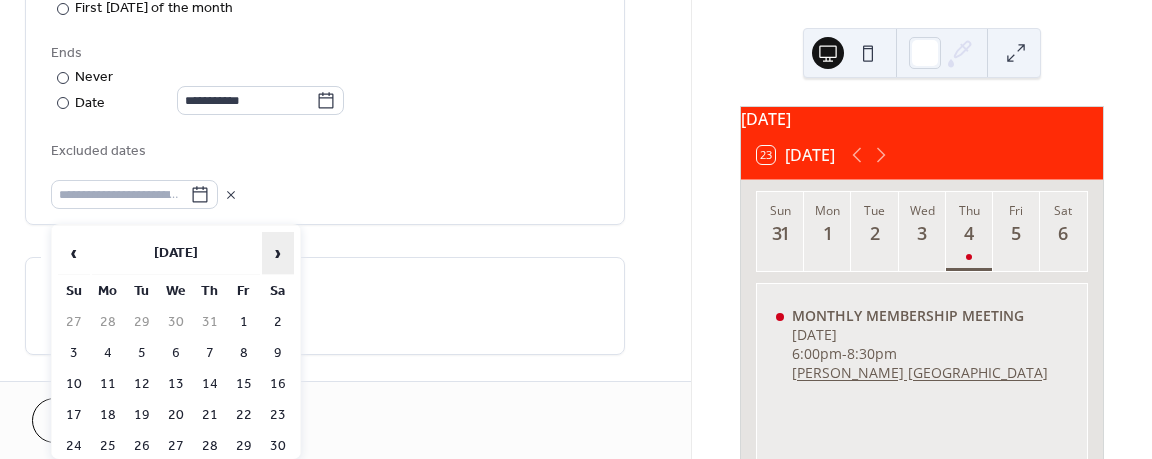 click on "›" at bounding box center [278, 253] 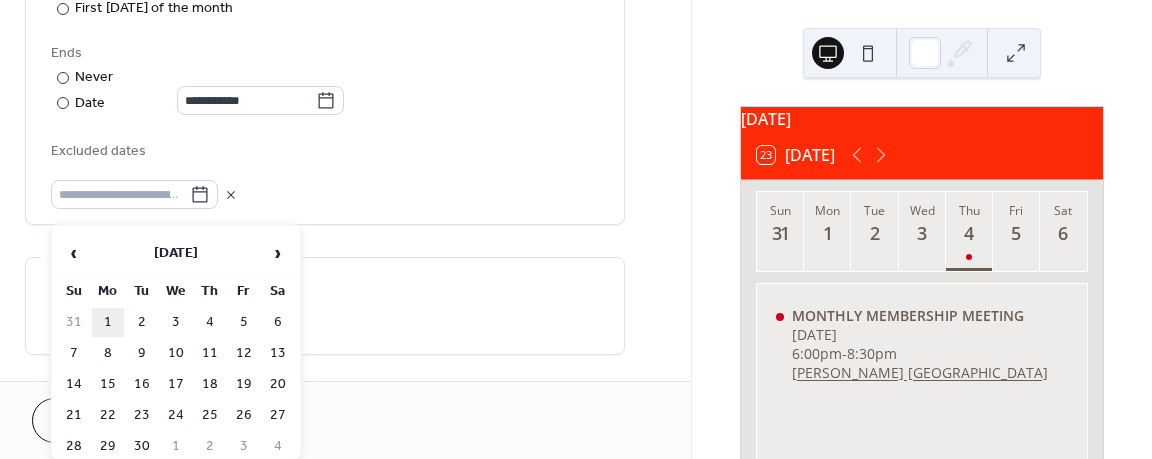 click on "1" at bounding box center (108, 322) 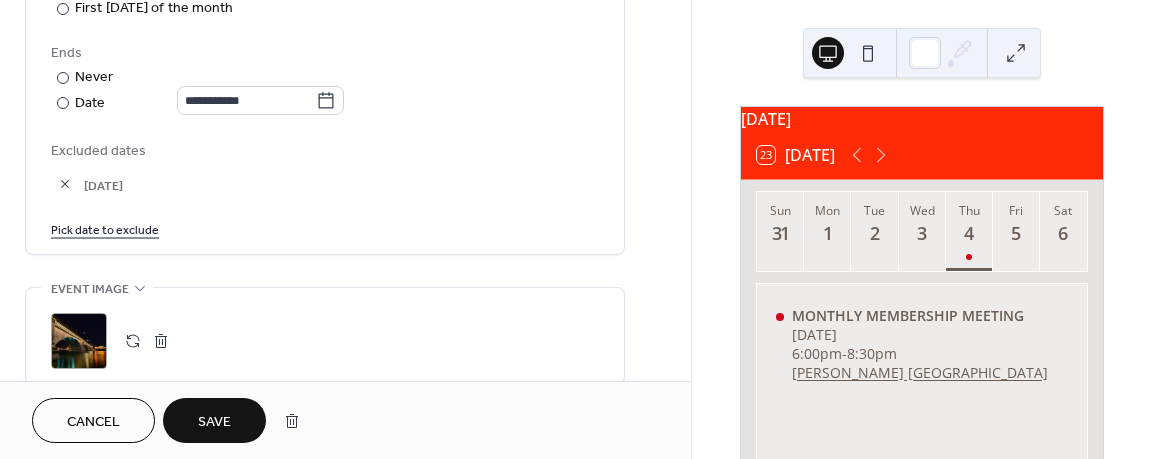 click on "Save" at bounding box center (214, 422) 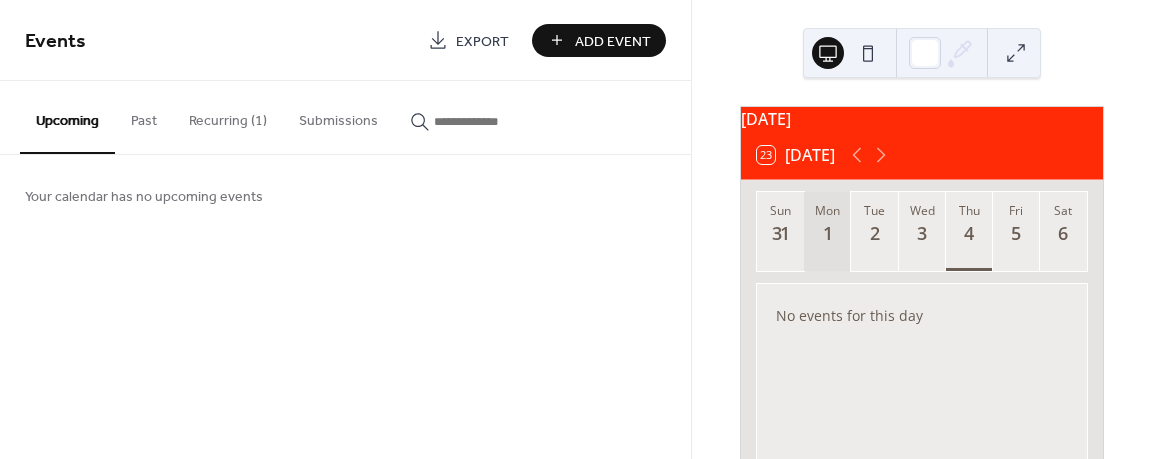 click on "1" at bounding box center (826, 233) 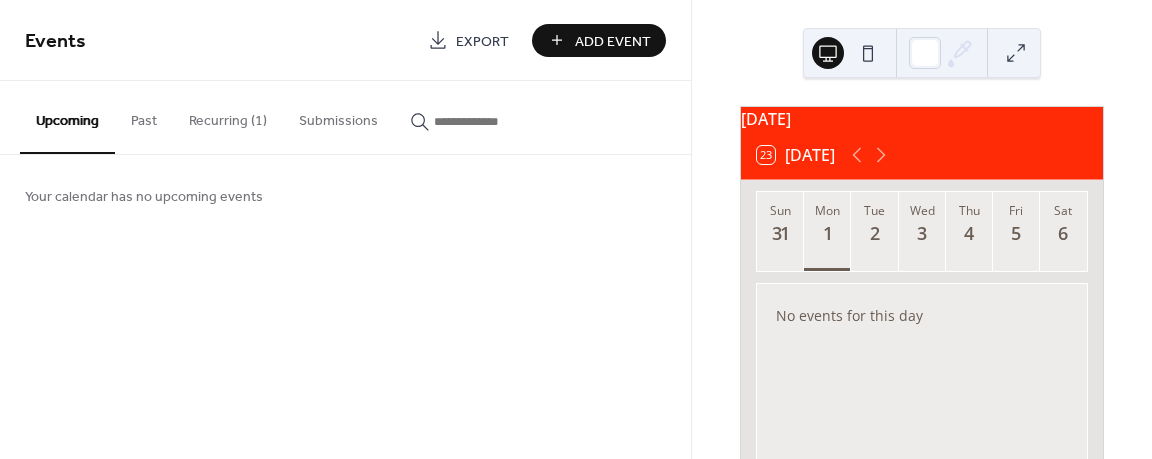 click on "Recurring (1)" at bounding box center (228, 116) 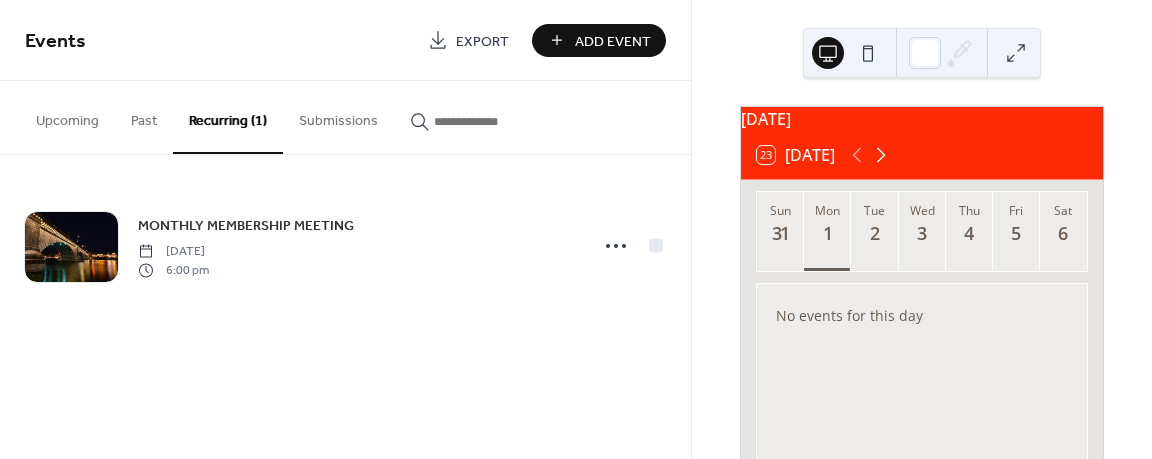 click 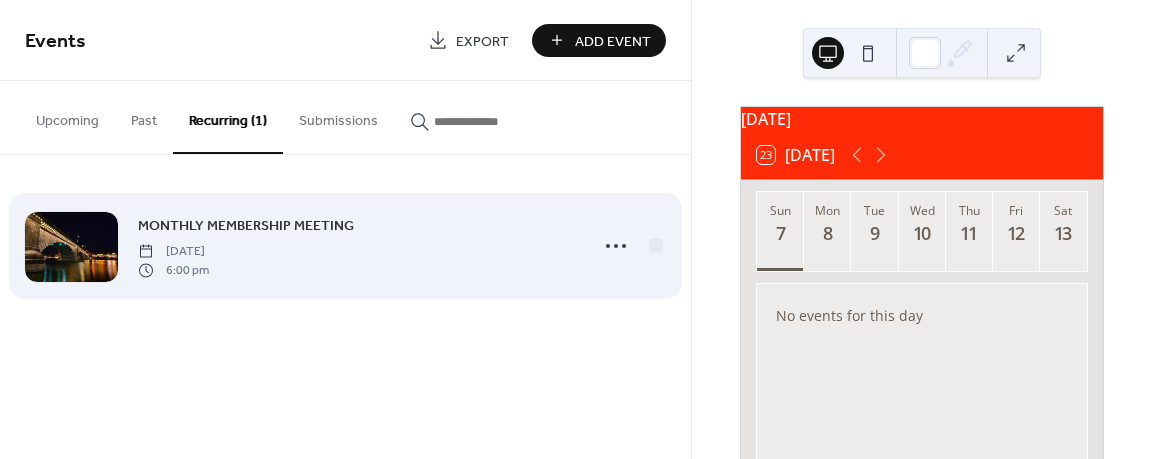click on "MONTHLY MEMBERSHIP MEETING Monday, August 4, 2025 6:00 pm" at bounding box center [345, 246] 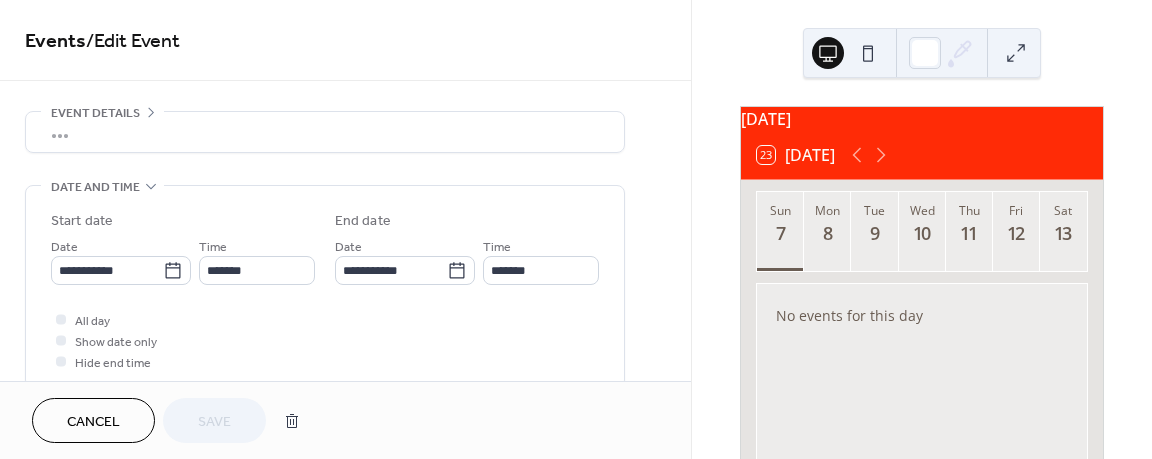 scroll, scrollTop: 65, scrollLeft: 0, axis: vertical 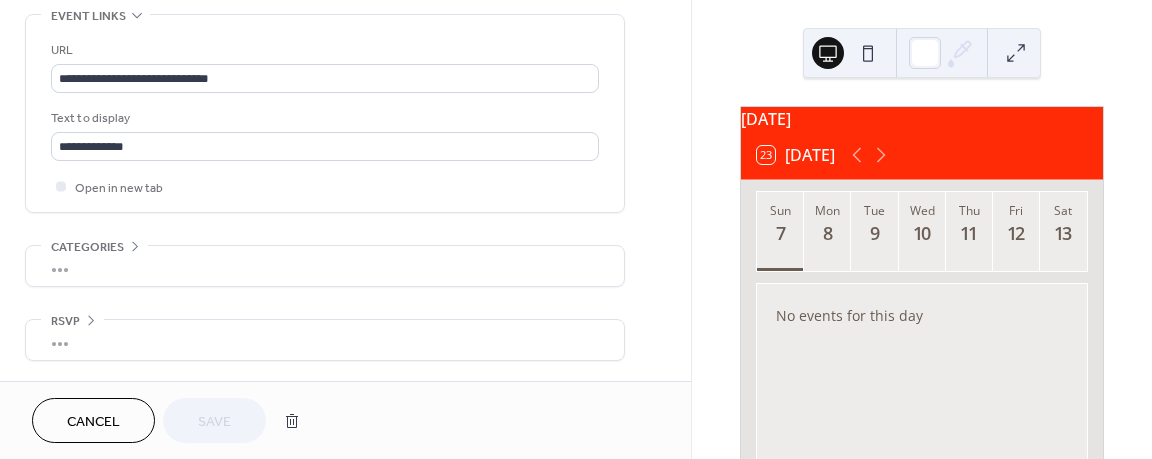 click 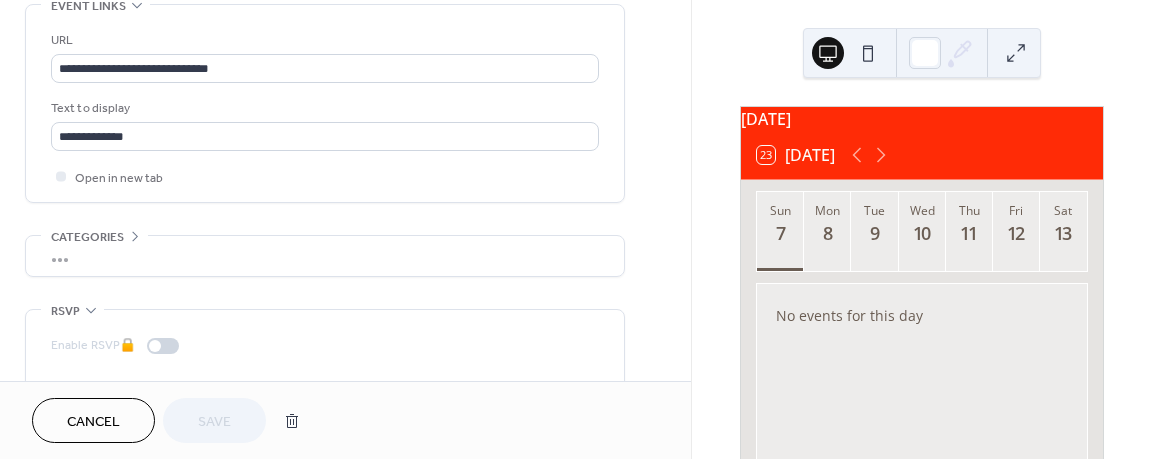 click on "•••" at bounding box center [325, 256] 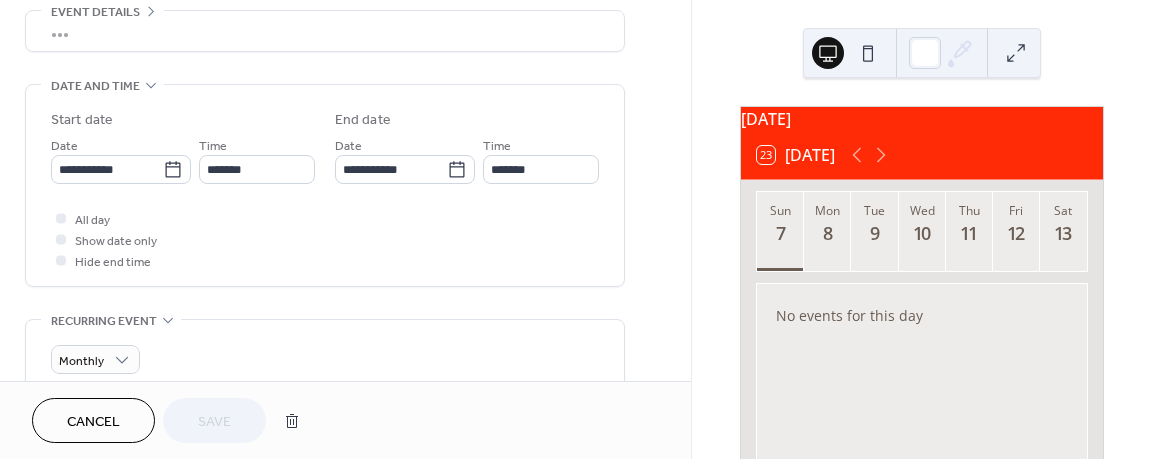 scroll, scrollTop: 0, scrollLeft: 0, axis: both 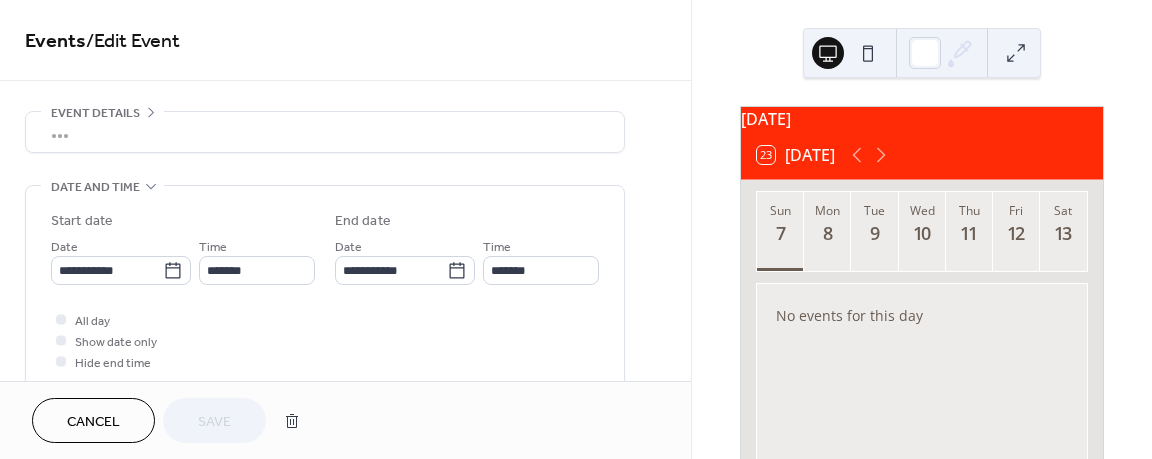 click on "•••" at bounding box center (325, 132) 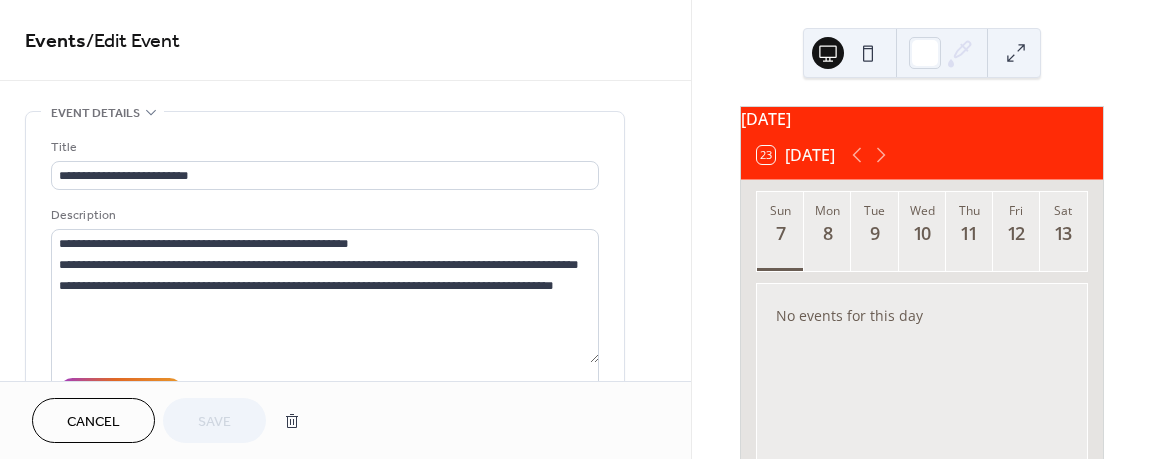 scroll, scrollTop: 0, scrollLeft: 0, axis: both 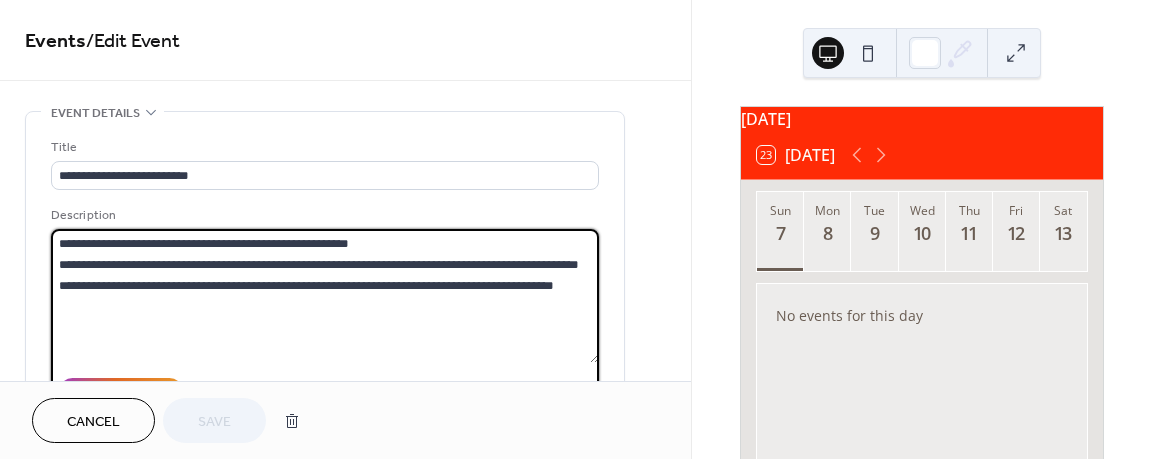 drag, startPoint x: 590, startPoint y: 292, endPoint x: 30, endPoint y: 242, distance: 562.2277 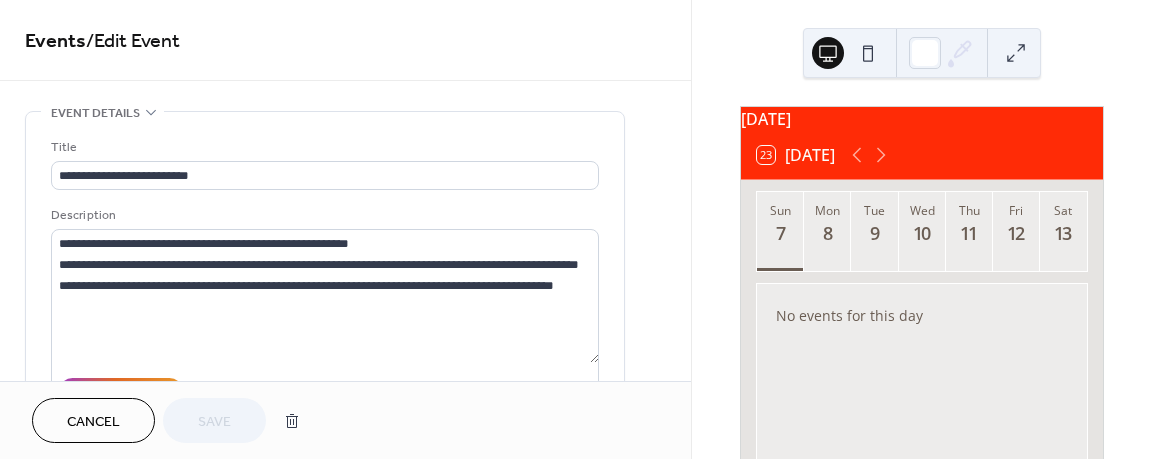 click on "**********" at bounding box center [345, 1078] 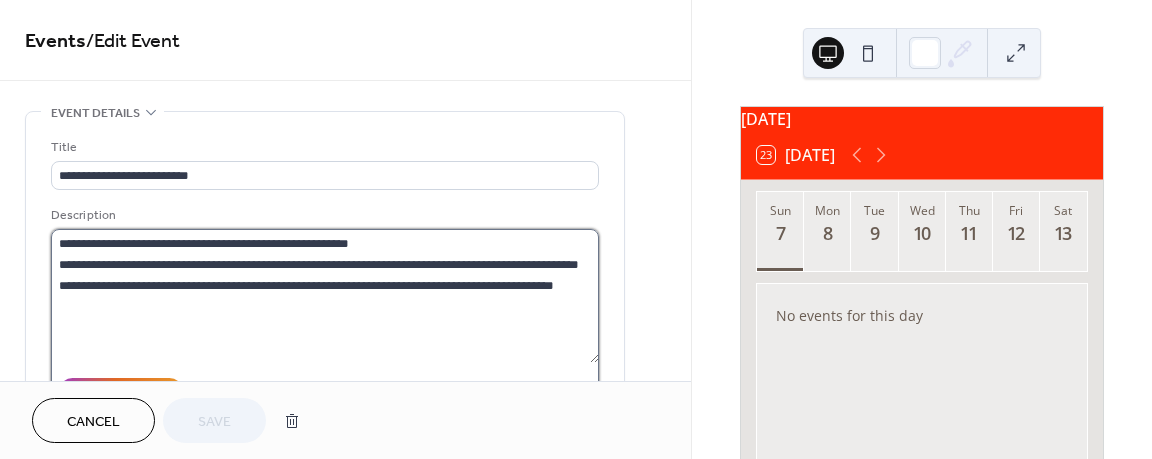 click on "**********" at bounding box center [325, 296] 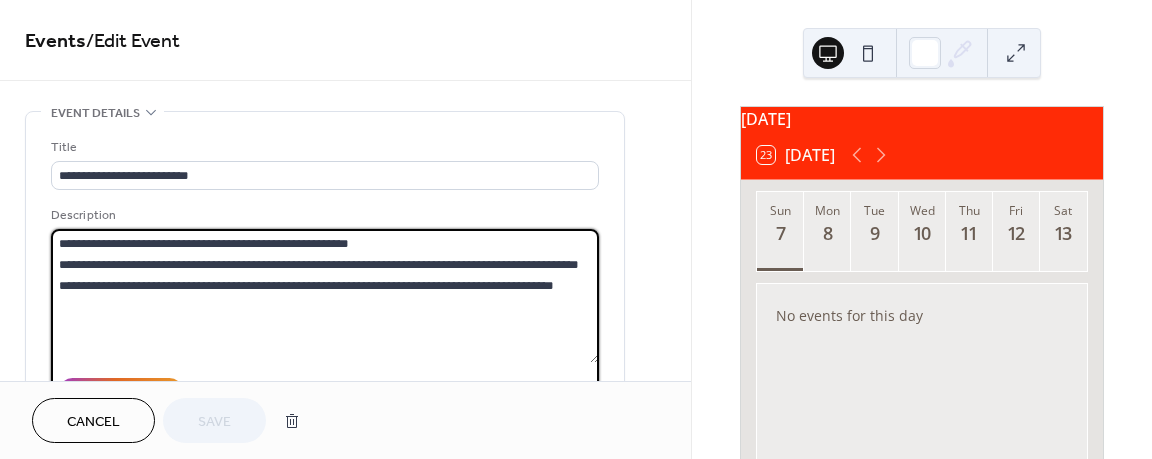 click on "**********" at bounding box center (325, 296) 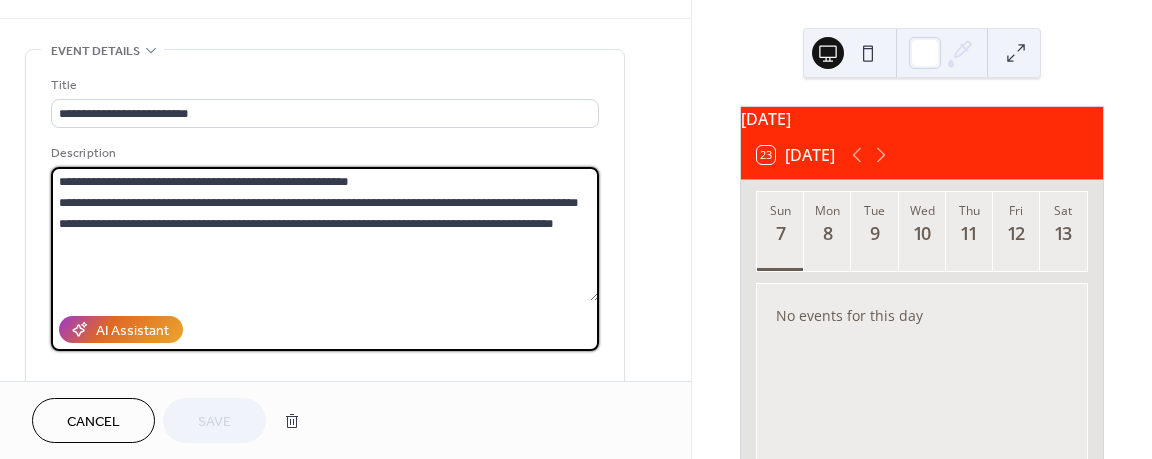 scroll, scrollTop: 0, scrollLeft: 0, axis: both 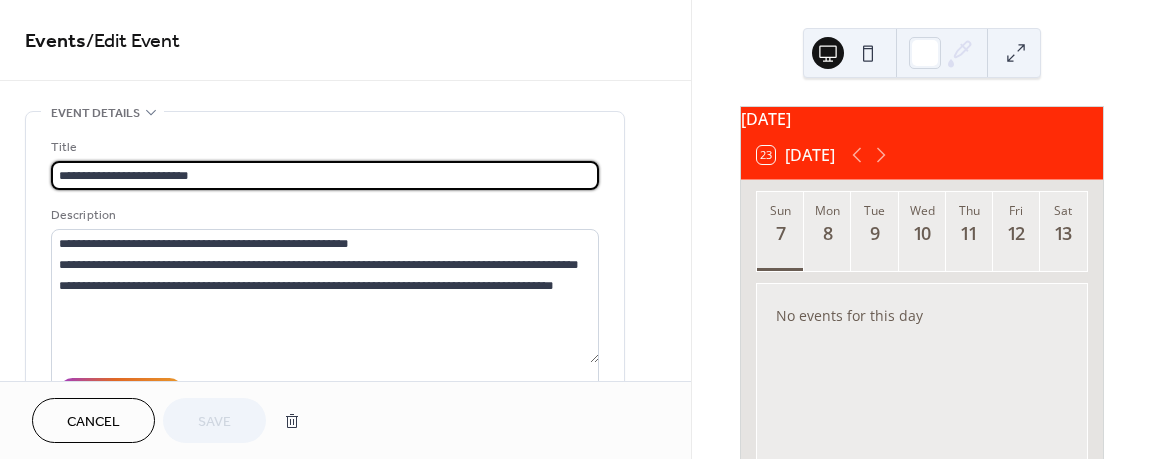 click on "**********" at bounding box center [325, 175] 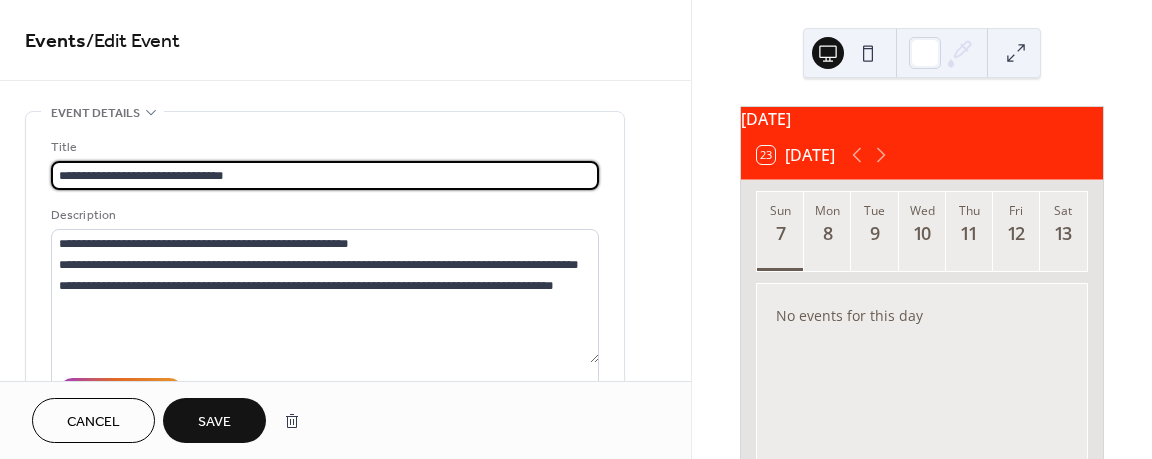 type on "**********" 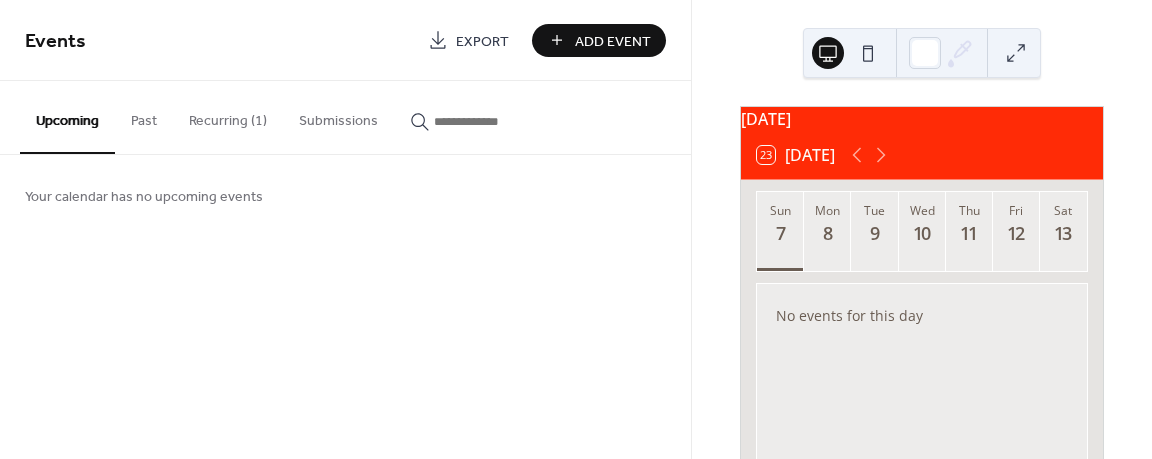 click on "Recurring (1)" at bounding box center (228, 116) 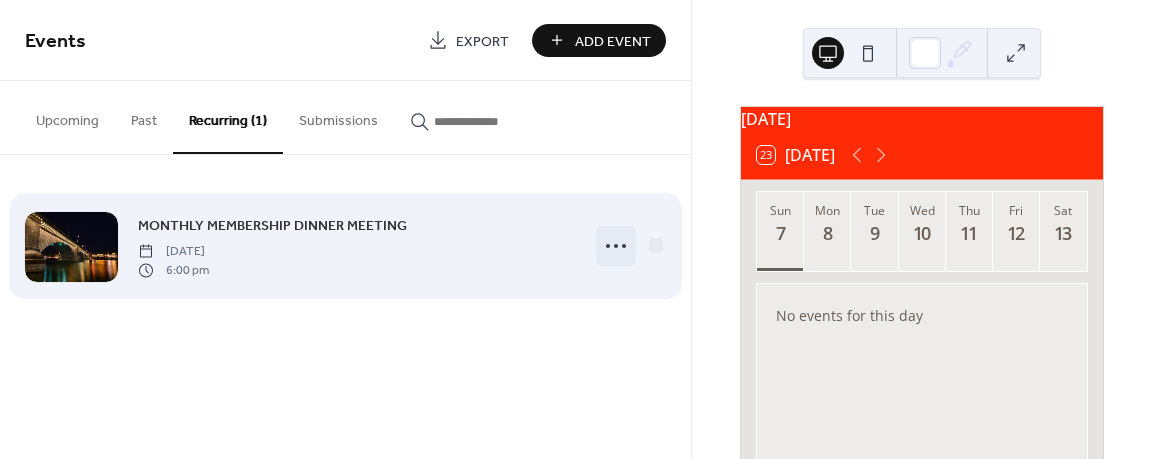 click 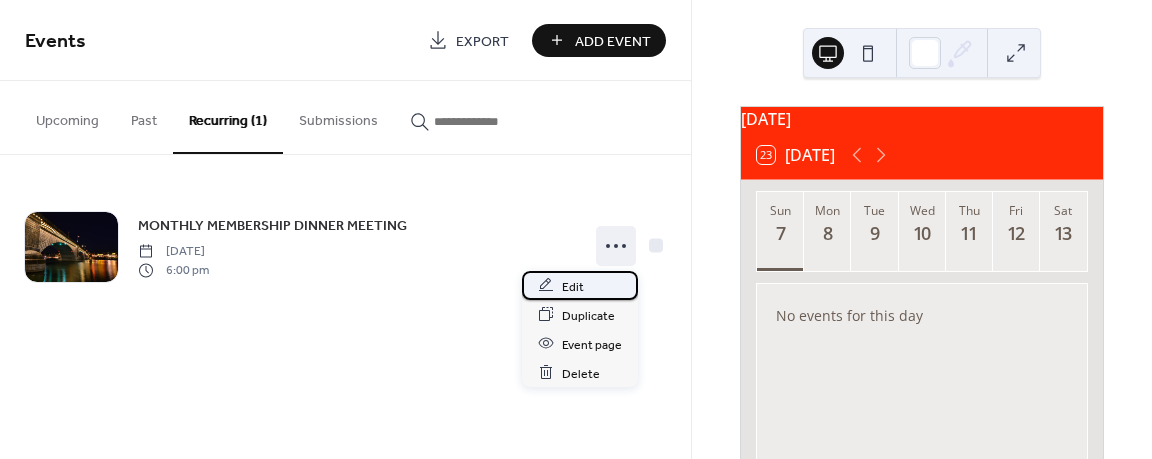 click on "Edit" at bounding box center (573, 286) 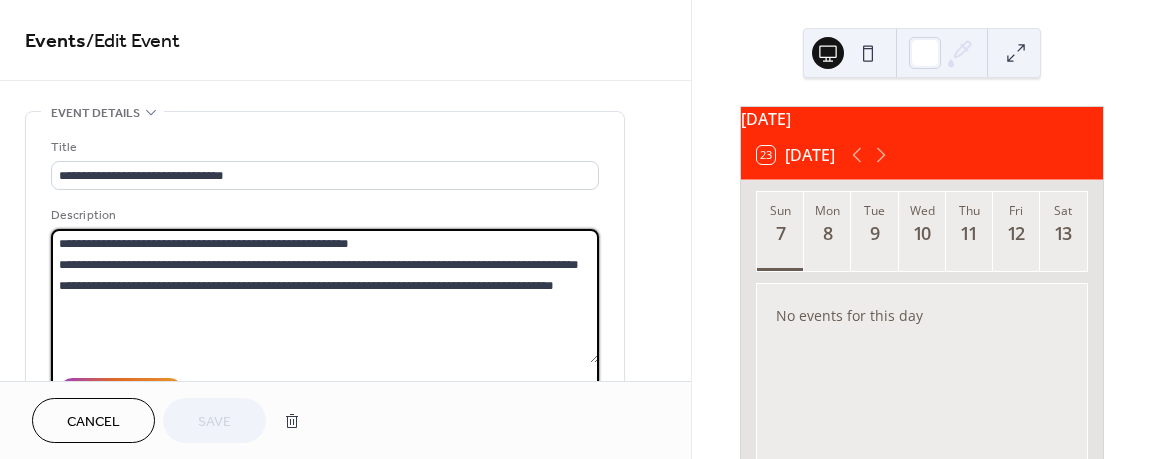 drag, startPoint x: 593, startPoint y: 289, endPoint x: -26, endPoint y: 231, distance: 621.71136 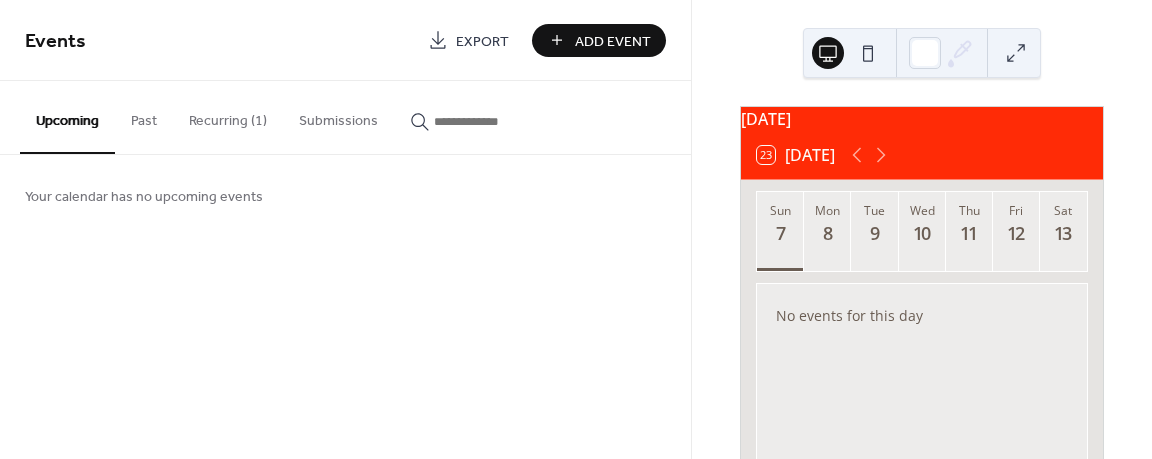 click on "Recurring (1)" at bounding box center (228, 116) 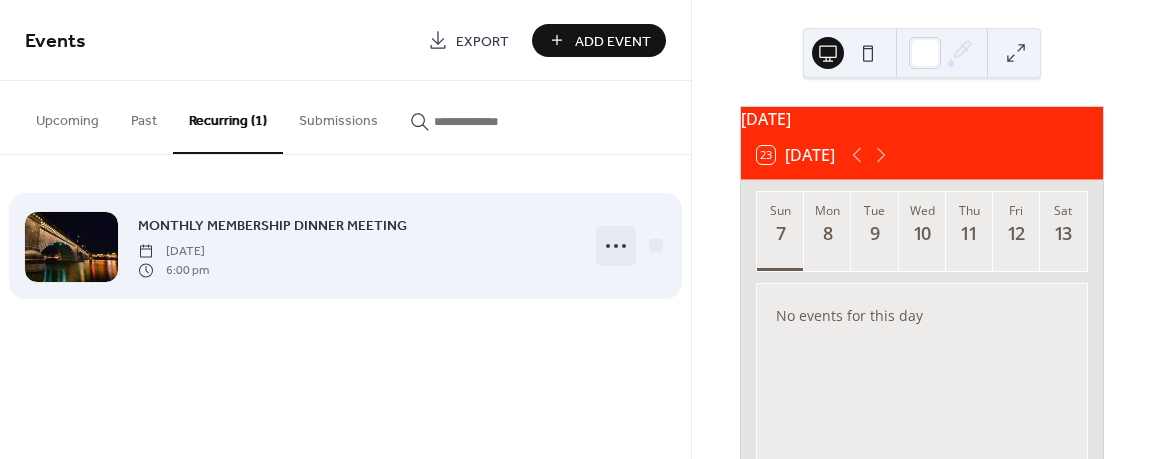 click 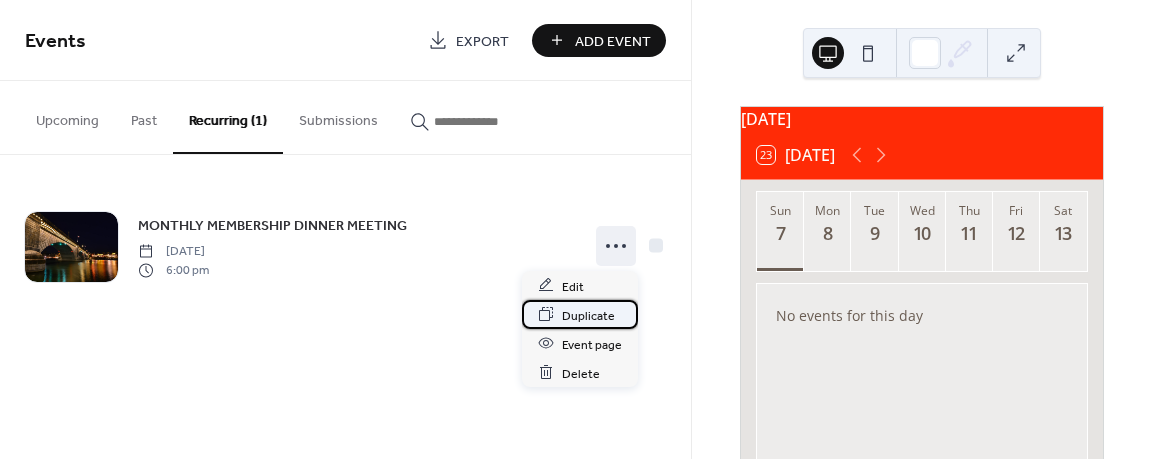 click on "Duplicate" at bounding box center (588, 315) 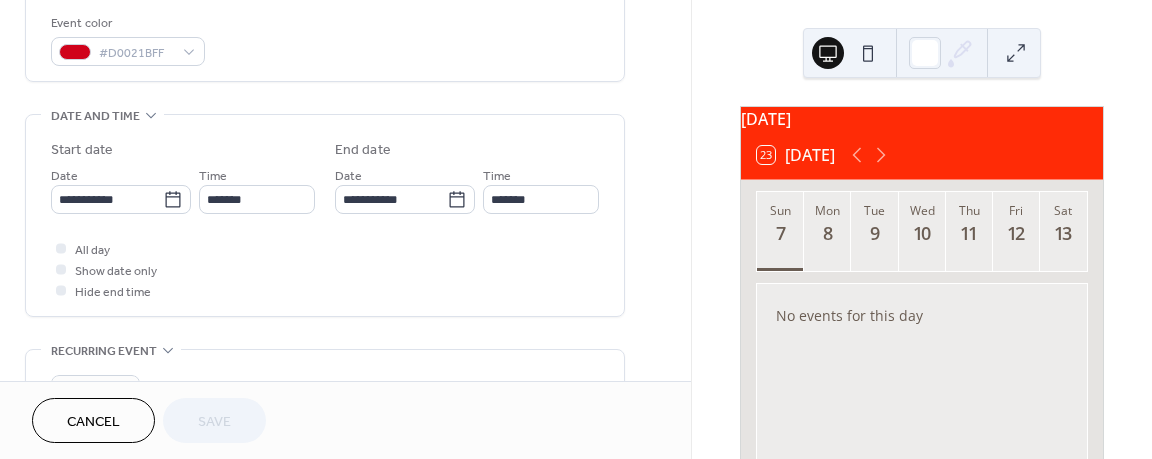 scroll, scrollTop: 541, scrollLeft: 0, axis: vertical 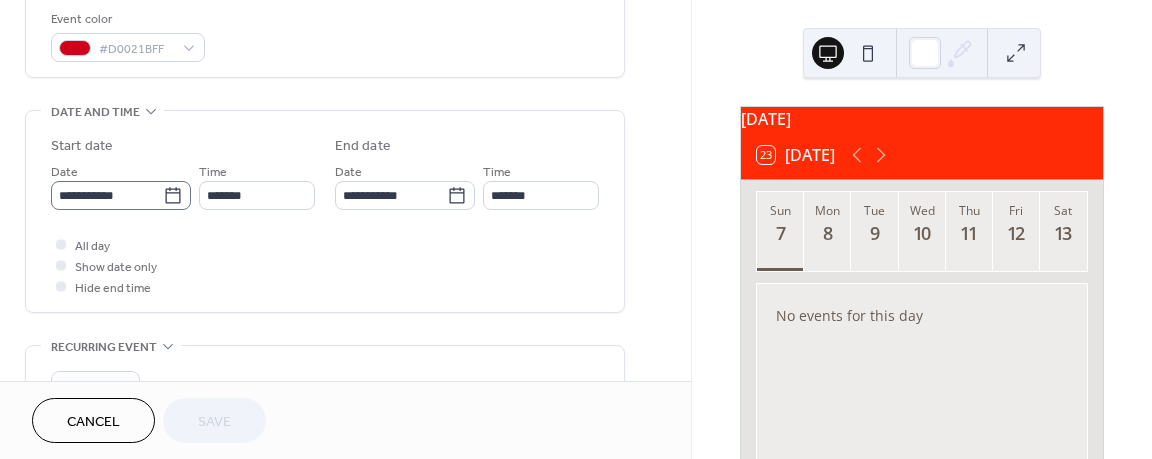 click 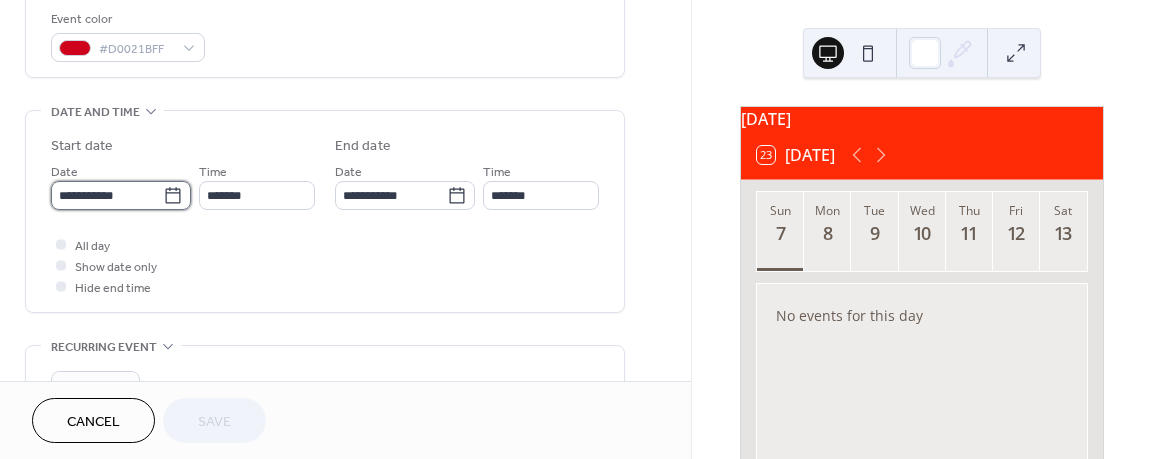 click on "**********" at bounding box center (107, 195) 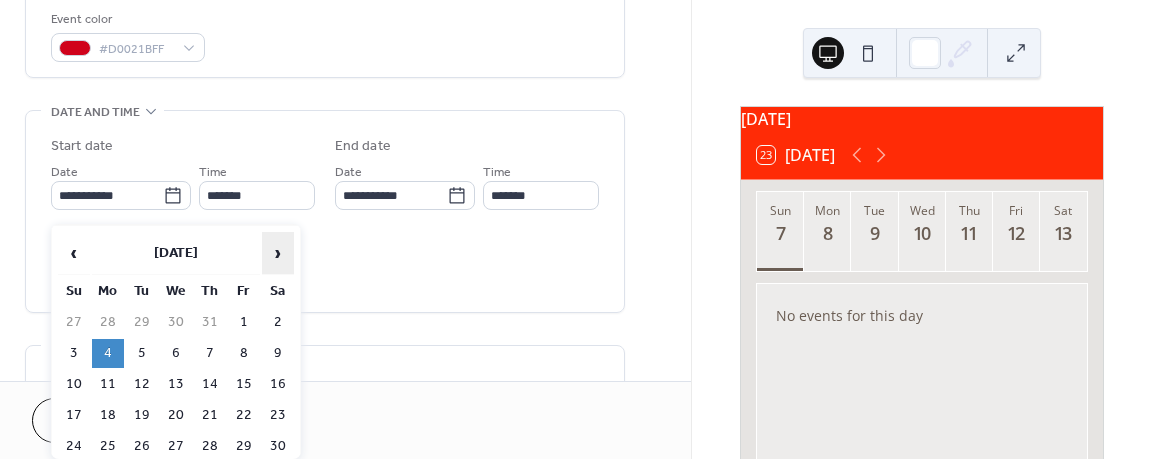 click on "›" at bounding box center [278, 253] 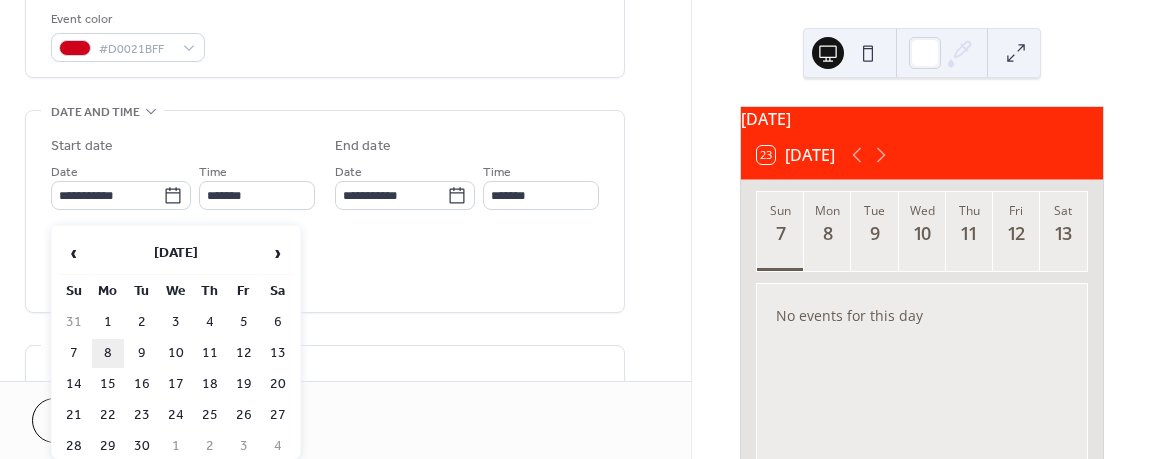 click on "8" at bounding box center [108, 353] 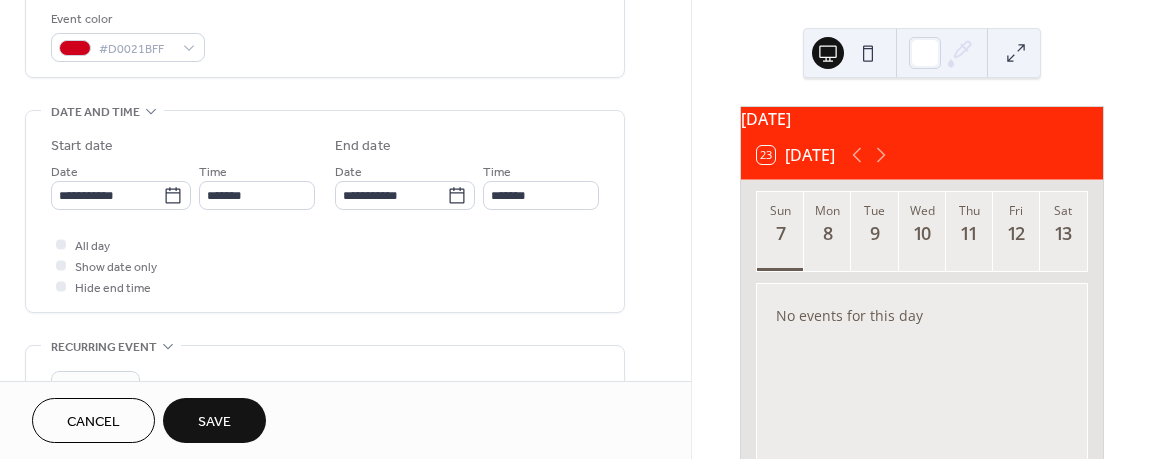 type on "**********" 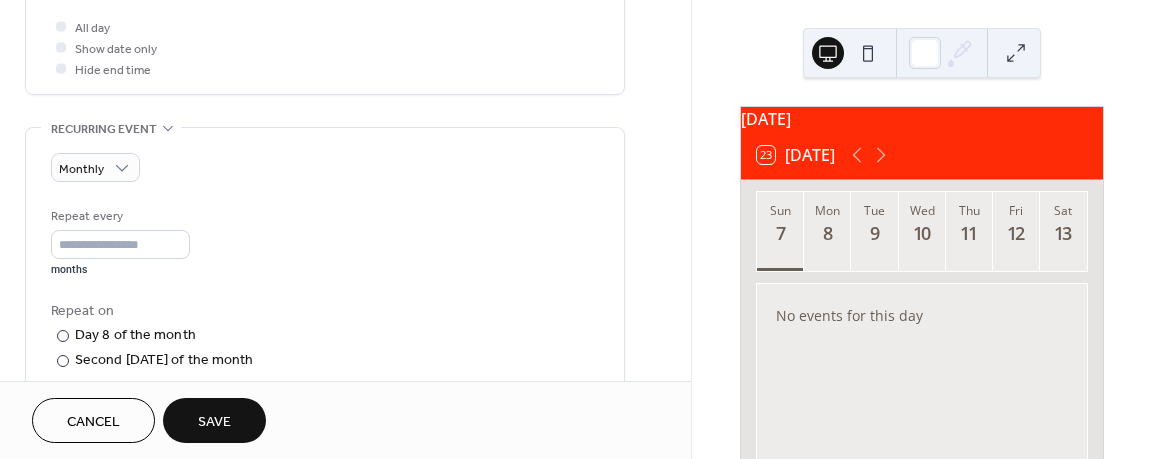 scroll, scrollTop: 770, scrollLeft: 0, axis: vertical 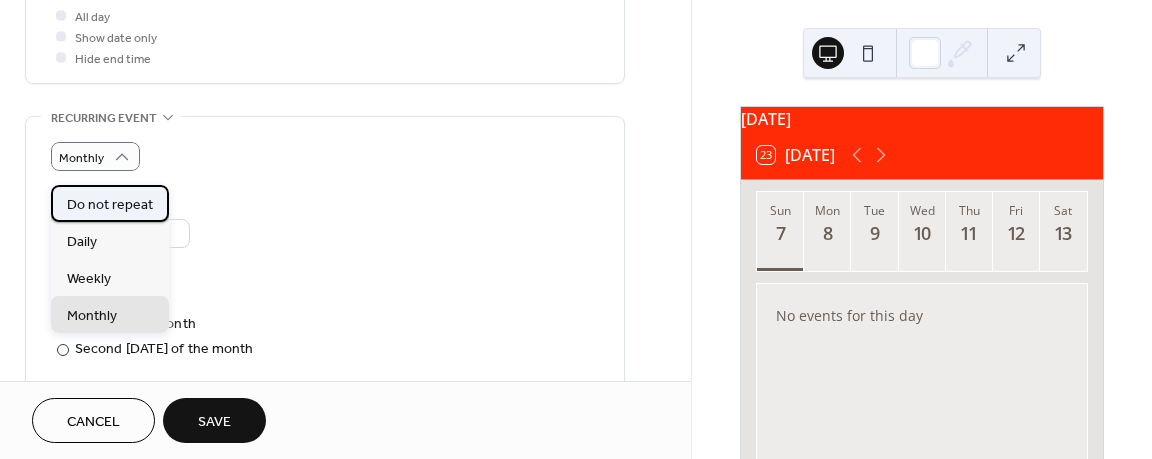 click on "Do not repeat" at bounding box center (110, 205) 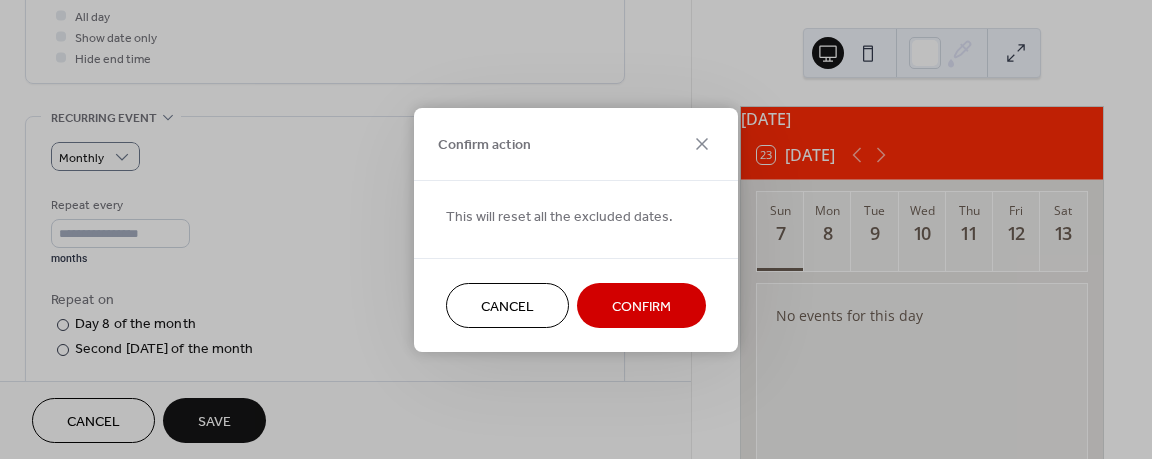 click on "Confirm" at bounding box center (641, 306) 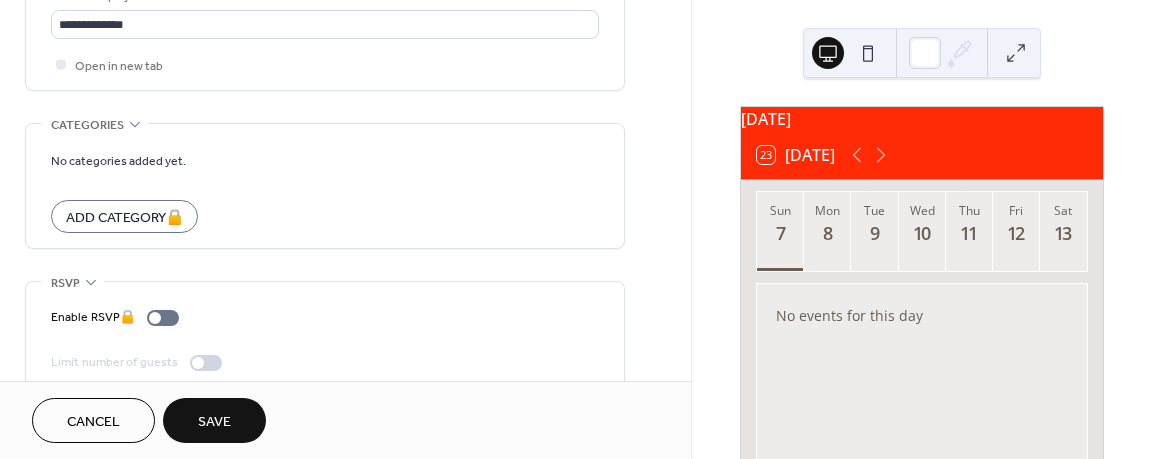 scroll, scrollTop: 1270, scrollLeft: 0, axis: vertical 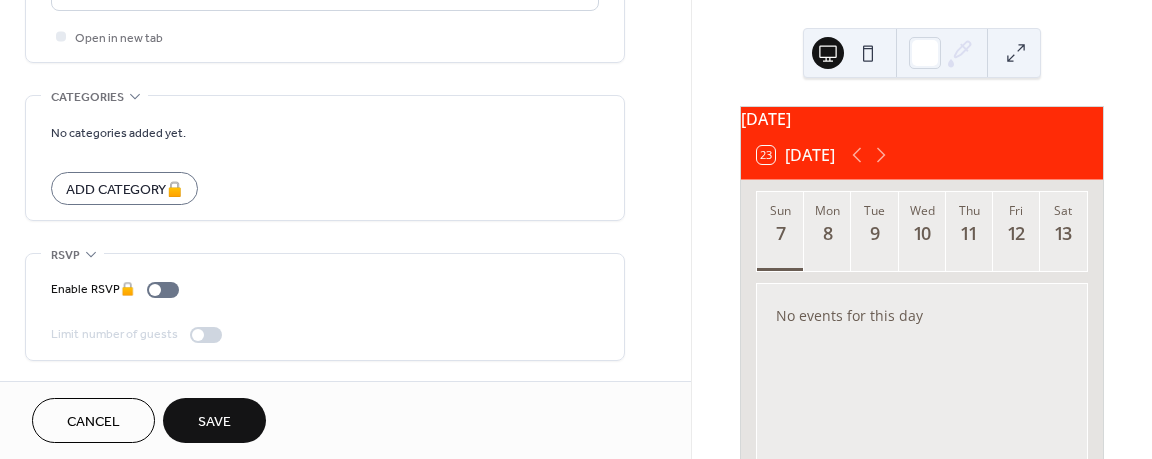 click on "Save" at bounding box center [214, 422] 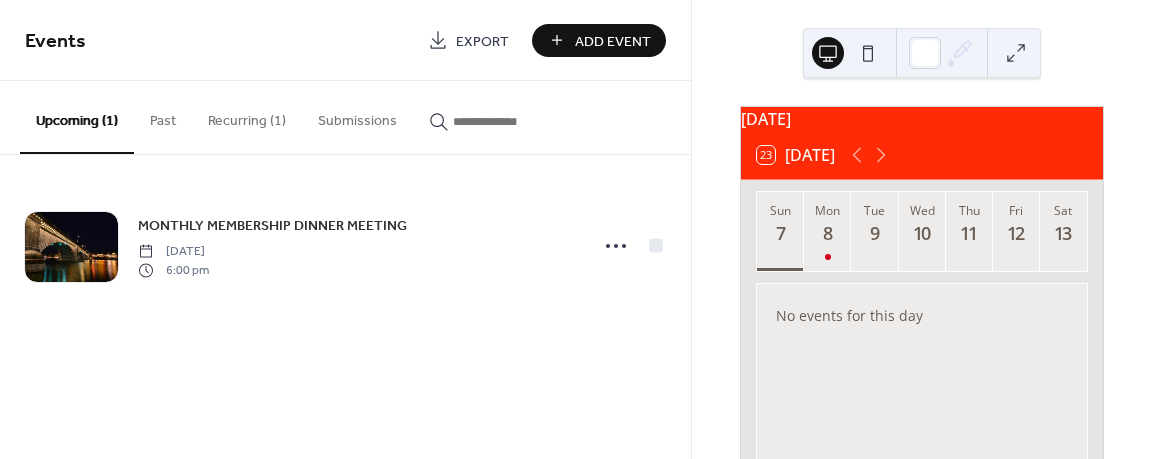 click on "September 2025" at bounding box center [922, 119] 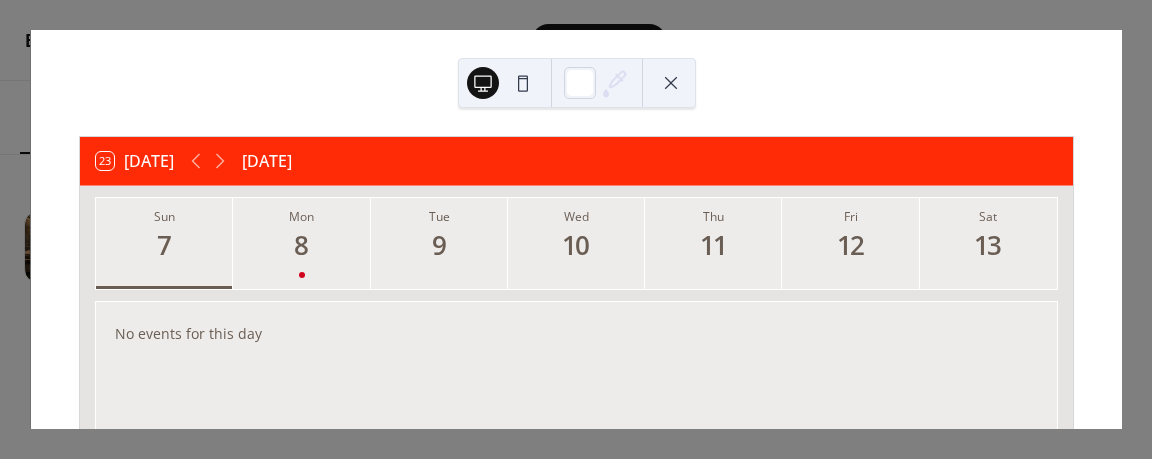 click at bounding box center [671, 83] 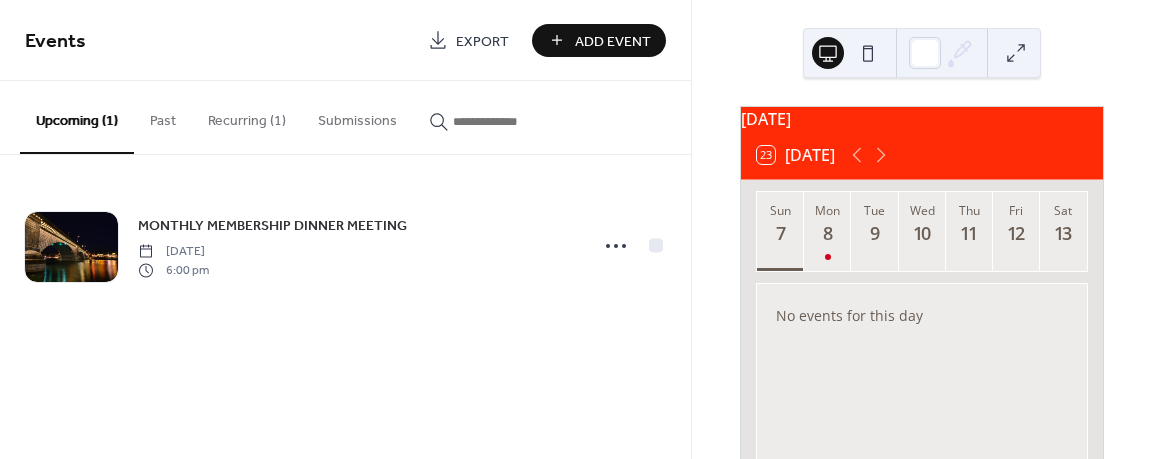 click at bounding box center (1016, 53) 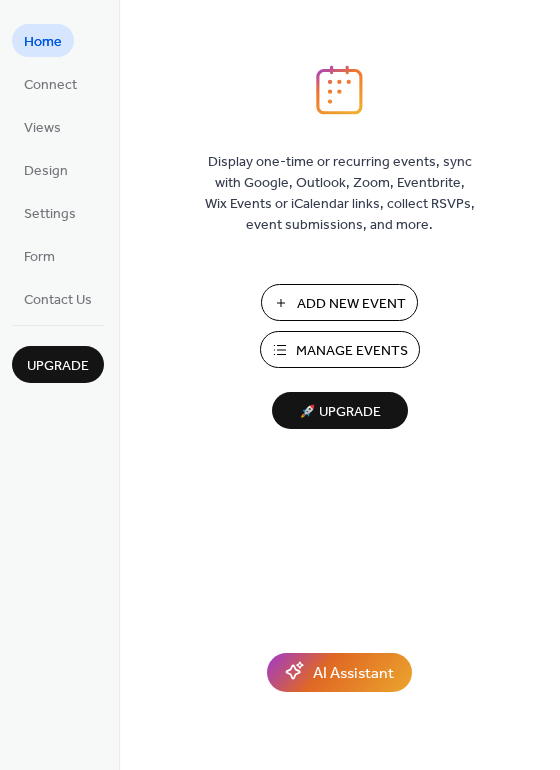 scroll, scrollTop: 0, scrollLeft: 0, axis: both 